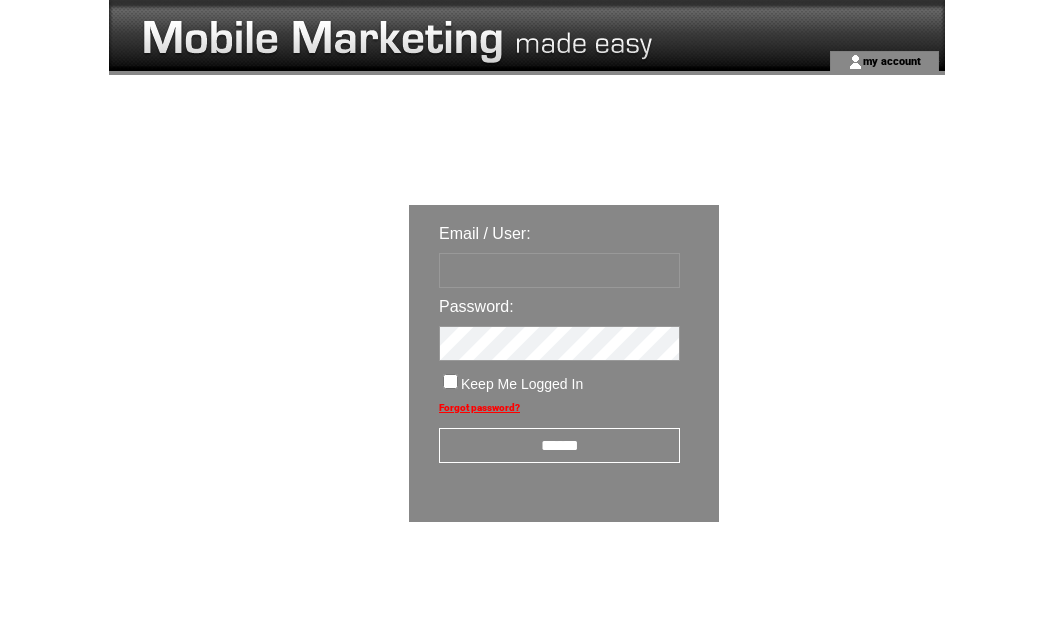 scroll, scrollTop: 0, scrollLeft: 0, axis: both 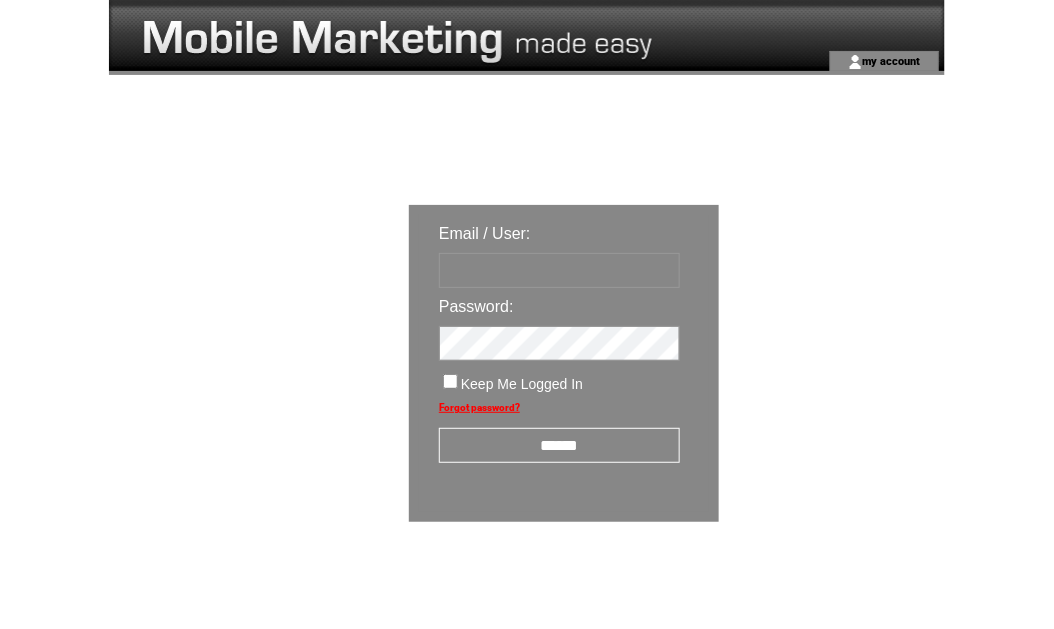 type on "********" 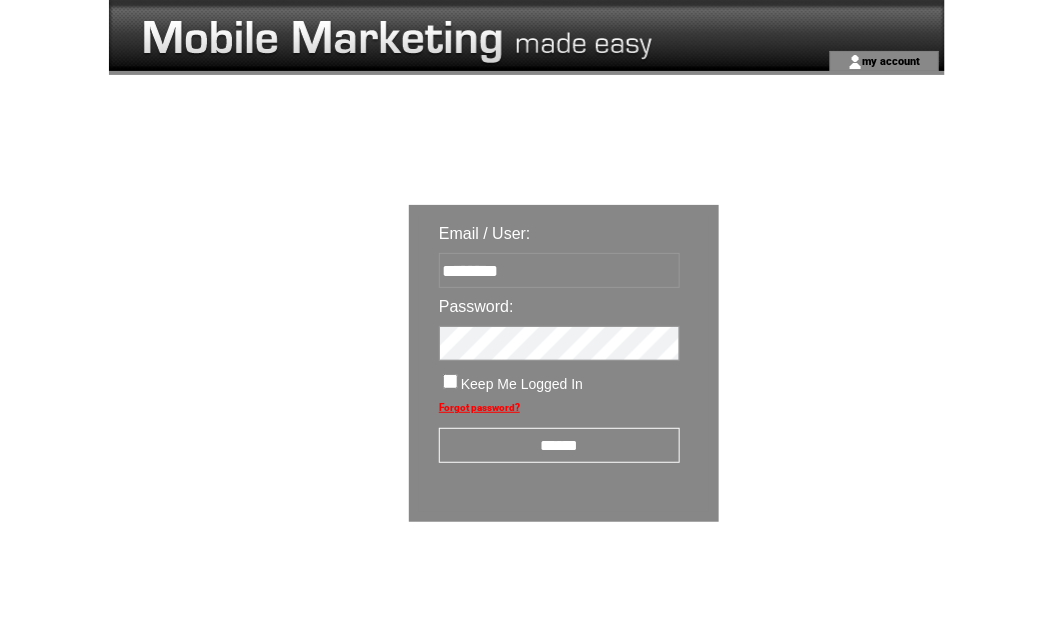 click on "******" at bounding box center (559, 445) 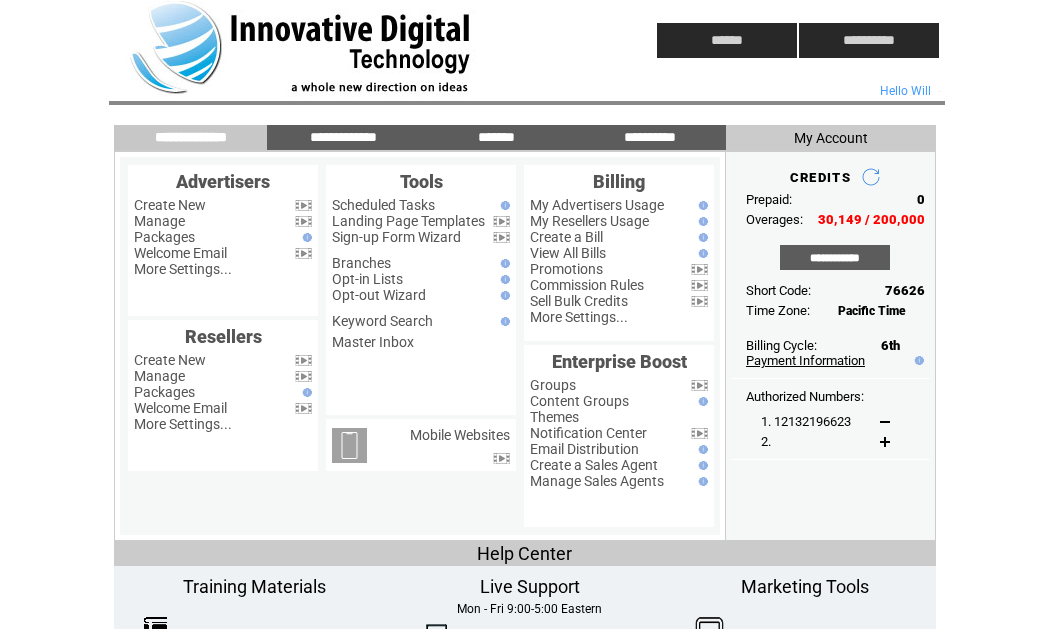 scroll, scrollTop: 0, scrollLeft: 0, axis: both 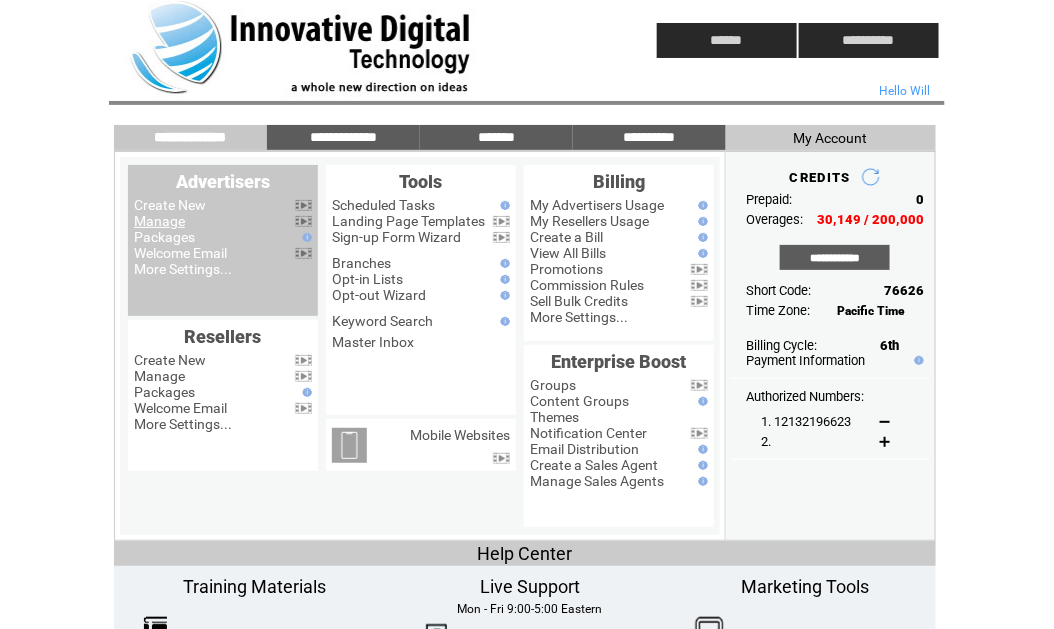 click on "Manage" at bounding box center [159, 221] 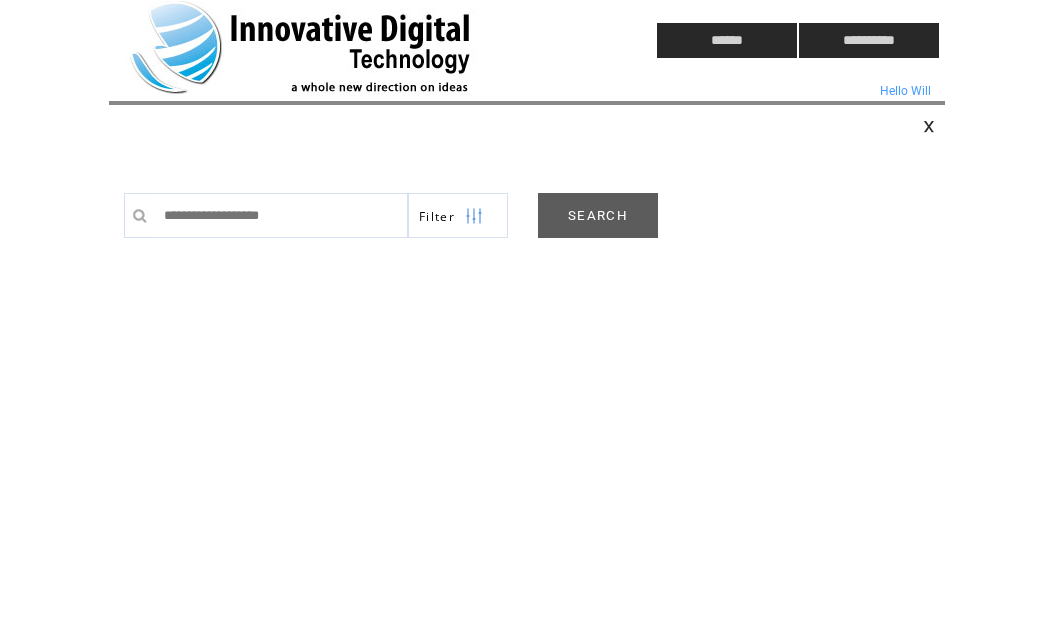 scroll, scrollTop: 0, scrollLeft: 0, axis: both 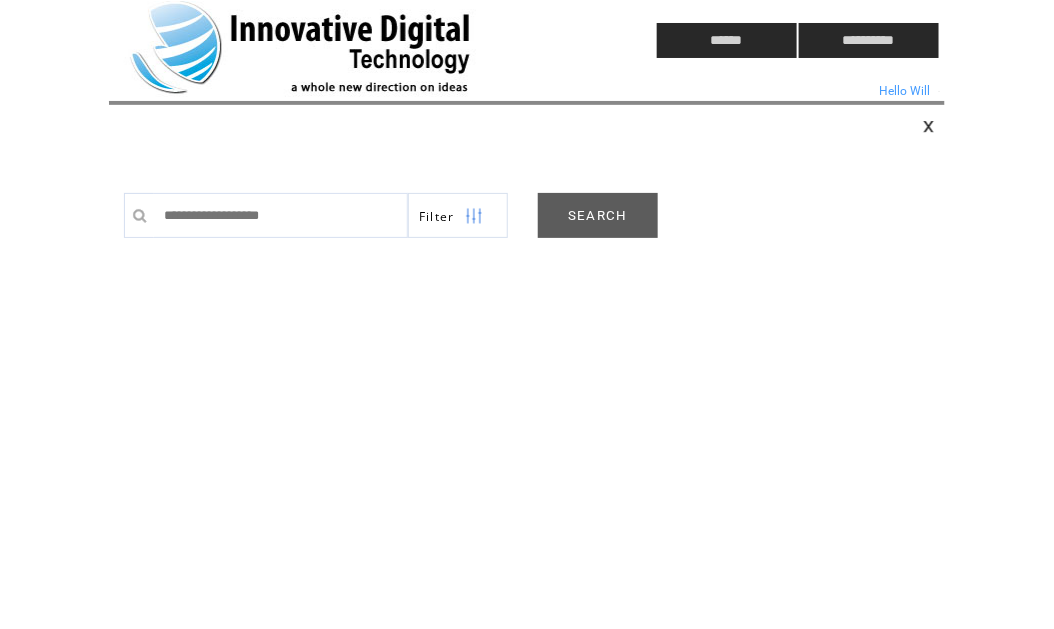 click on "SEARCH" at bounding box center [598, 215] 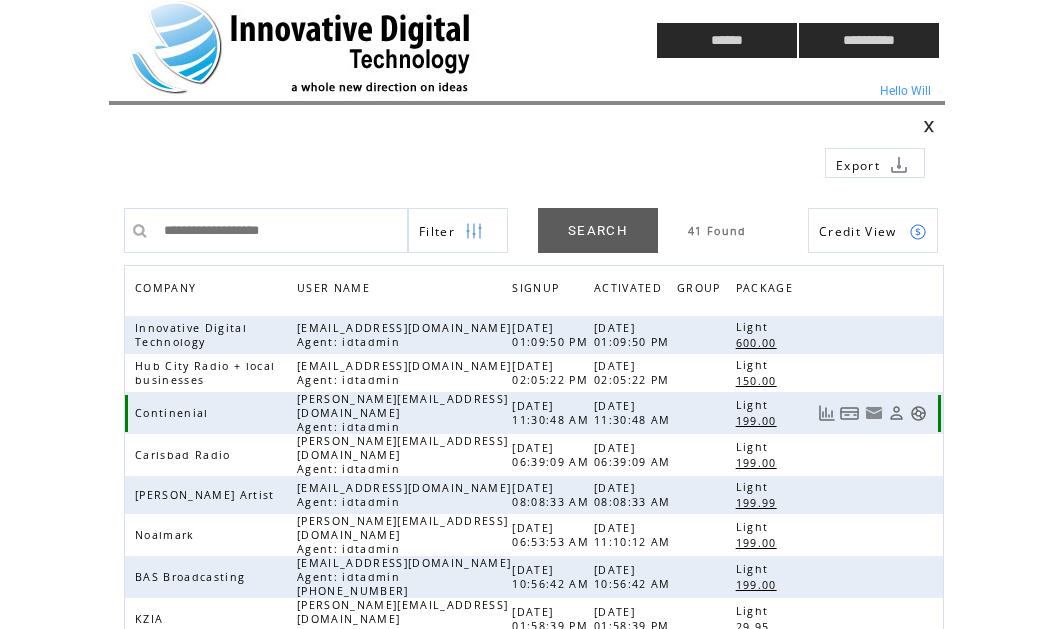 scroll, scrollTop: 0, scrollLeft: 0, axis: both 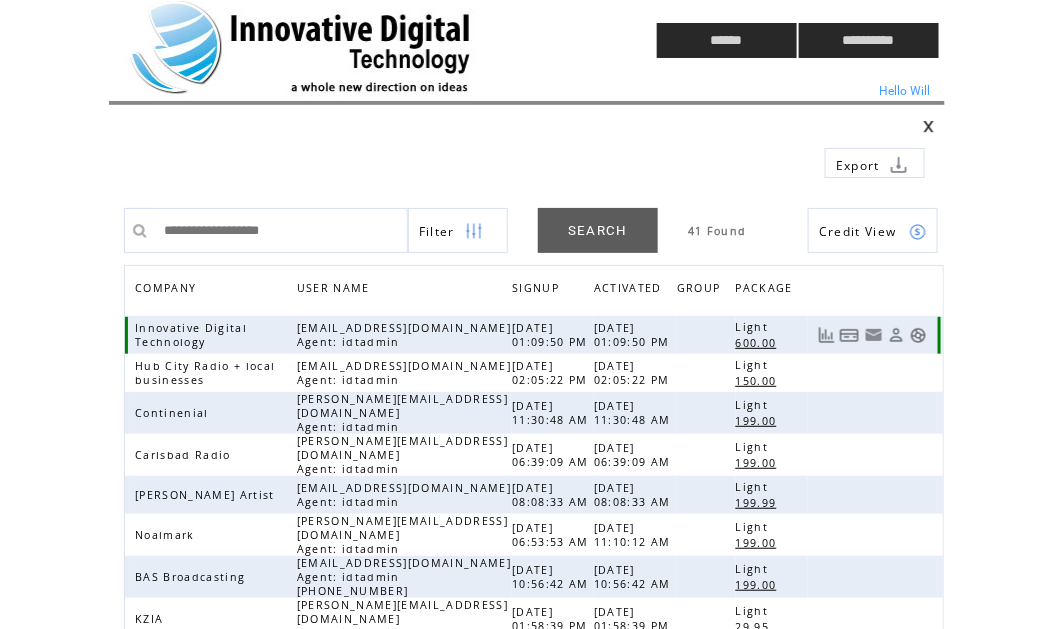 click at bounding box center (918, 335) 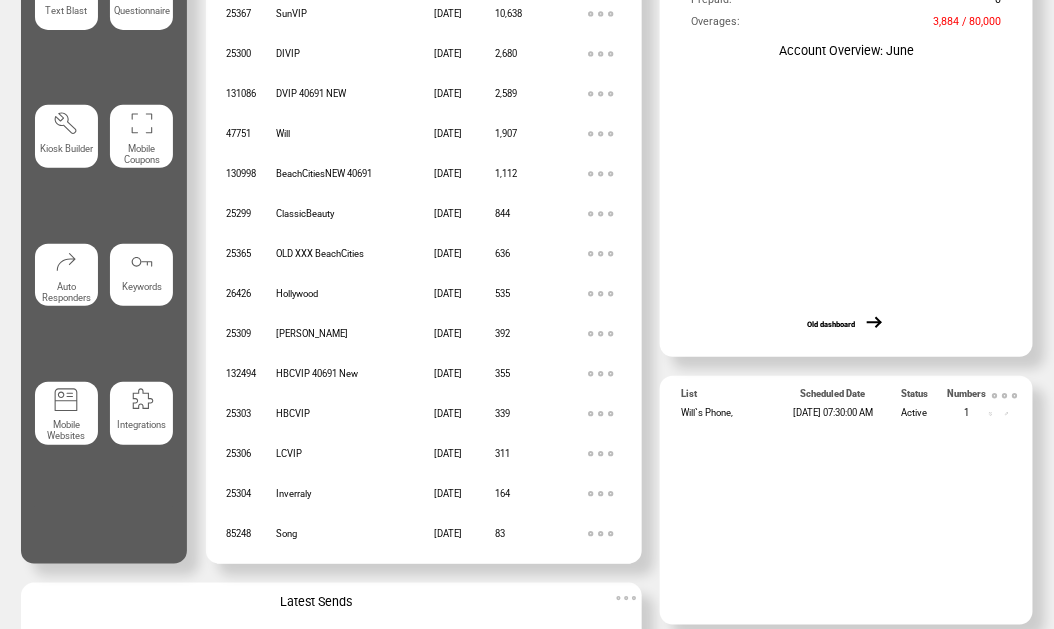 scroll, scrollTop: 0, scrollLeft: 0, axis: both 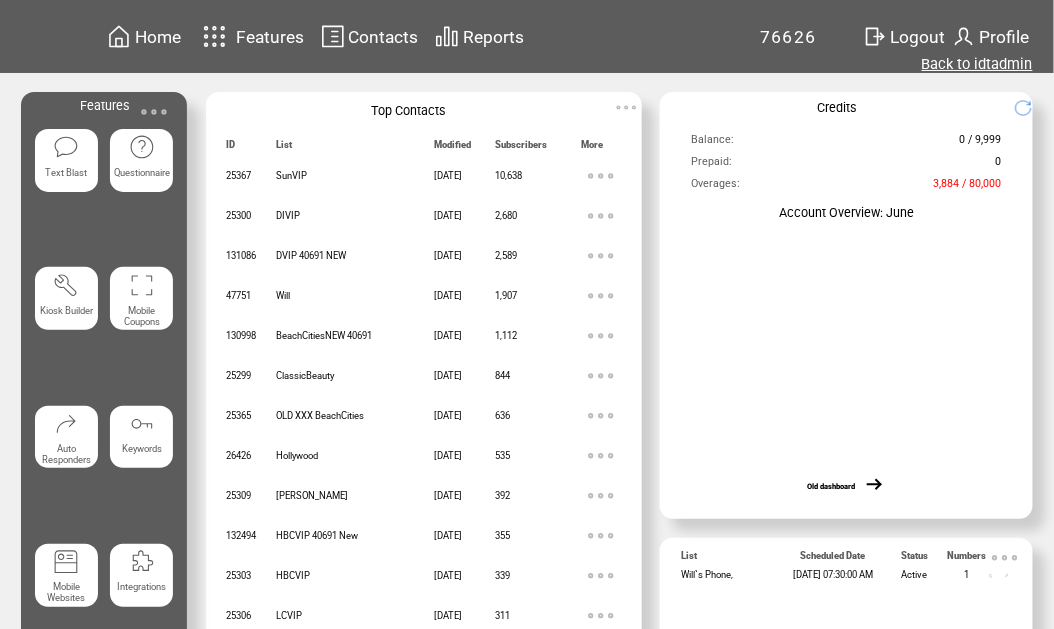 click on "Back to idtadmin" at bounding box center [977, 64] 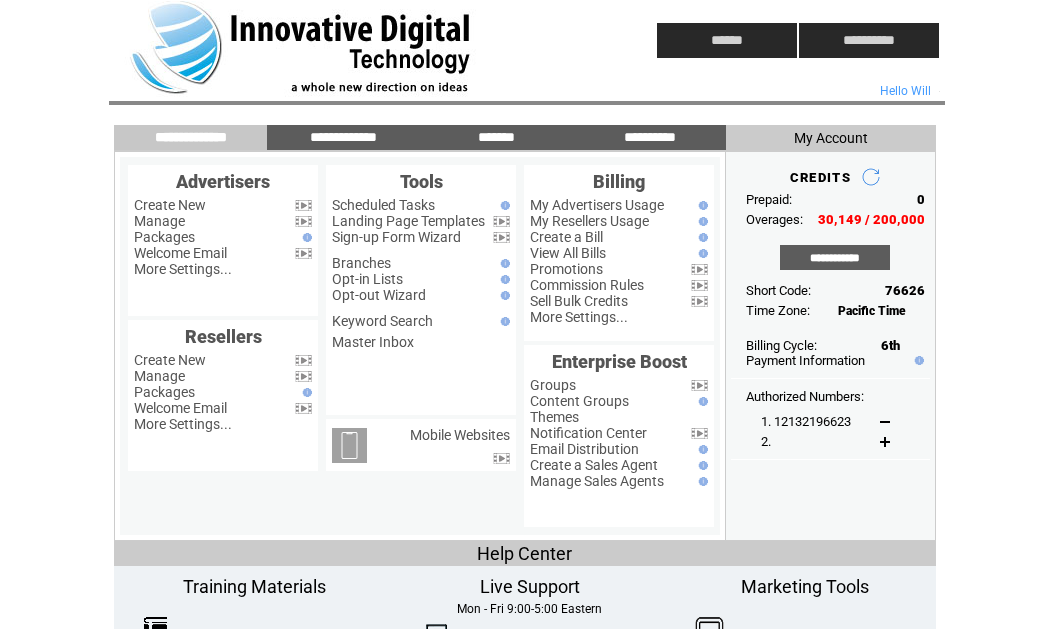scroll, scrollTop: 0, scrollLeft: 0, axis: both 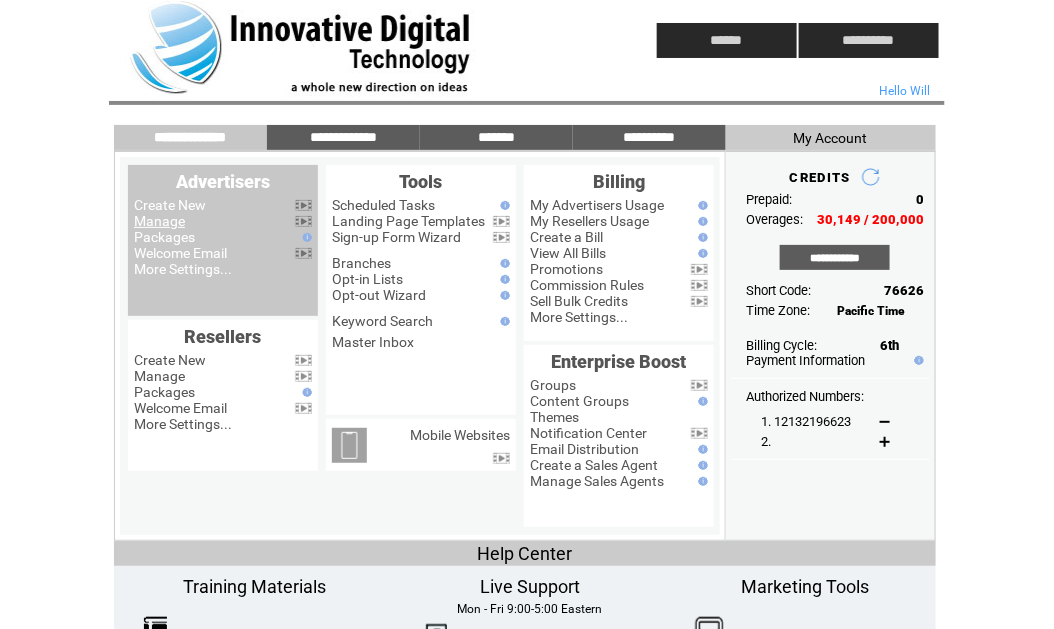 click on "Manage" at bounding box center [159, 221] 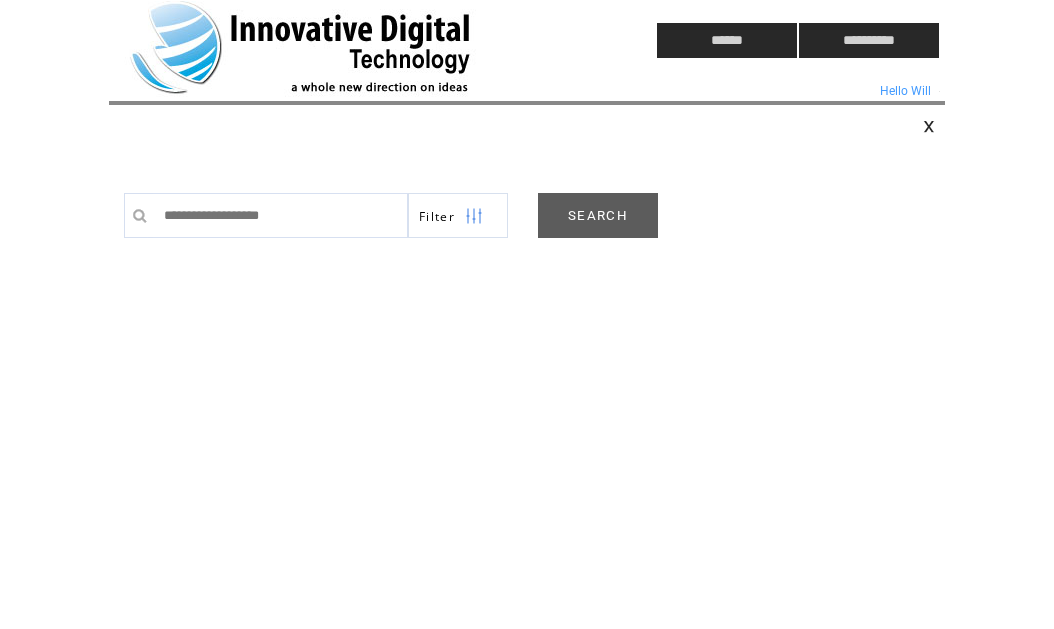 scroll, scrollTop: 0, scrollLeft: 0, axis: both 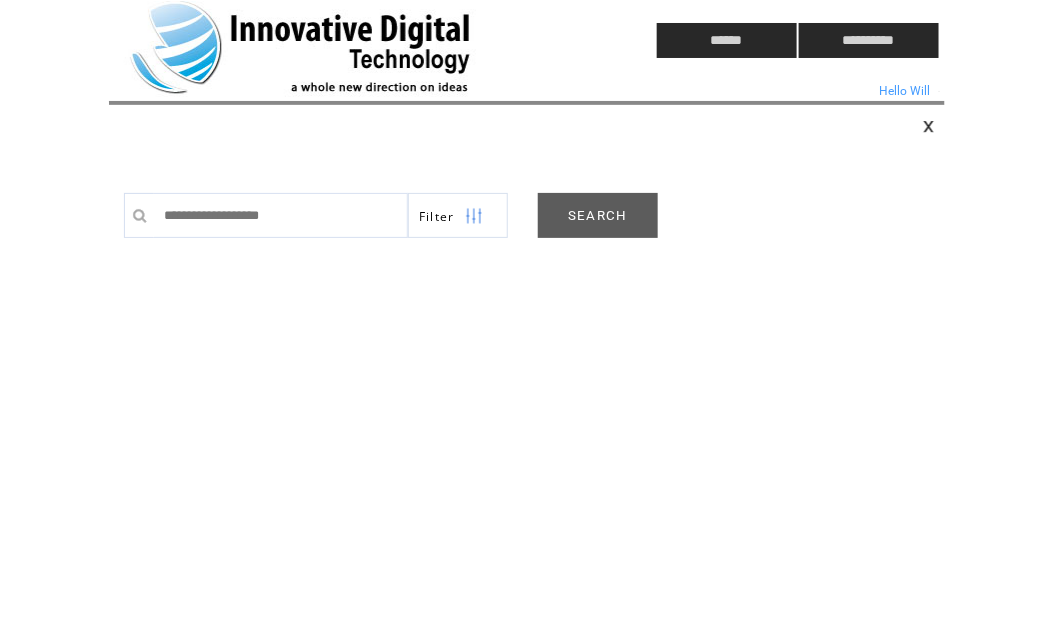 click on "SEARCH" at bounding box center [598, 215] 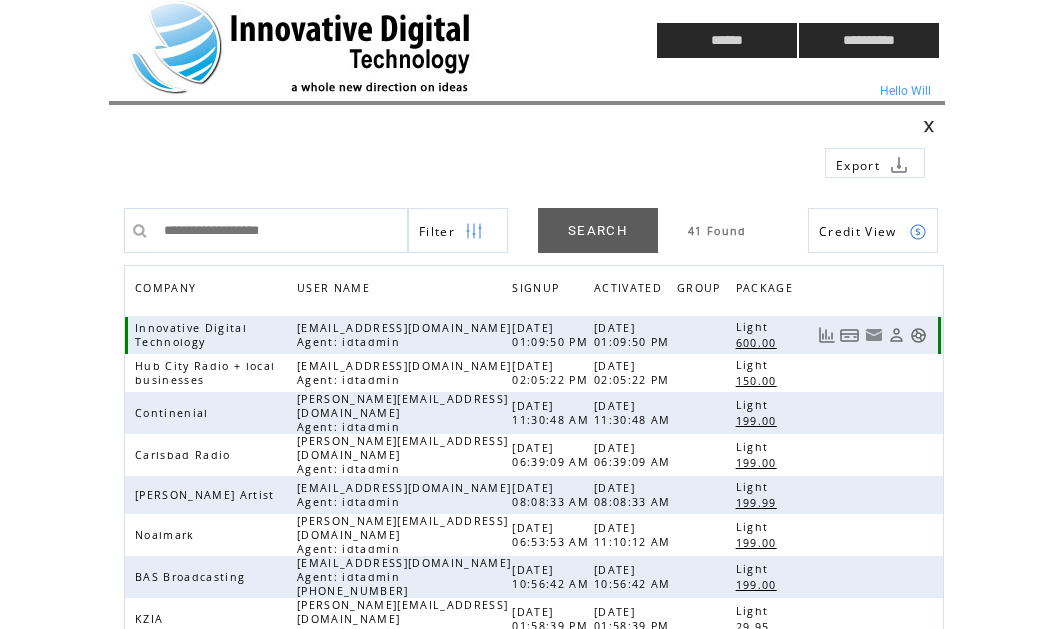 scroll, scrollTop: 0, scrollLeft: 0, axis: both 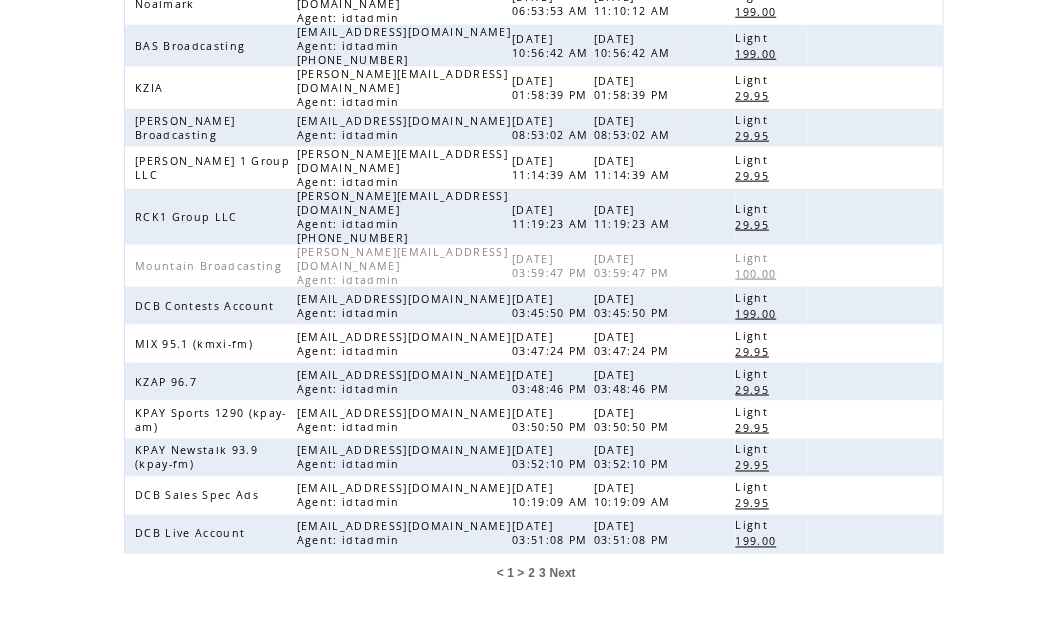 click on "3" at bounding box center [542, 574] 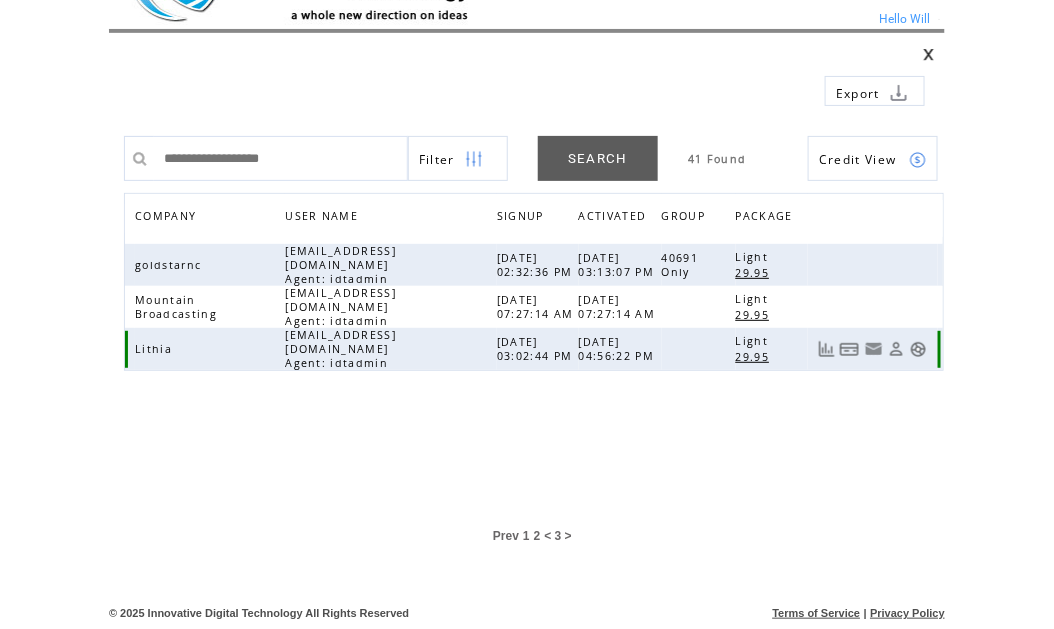 click at bounding box center [918, 349] 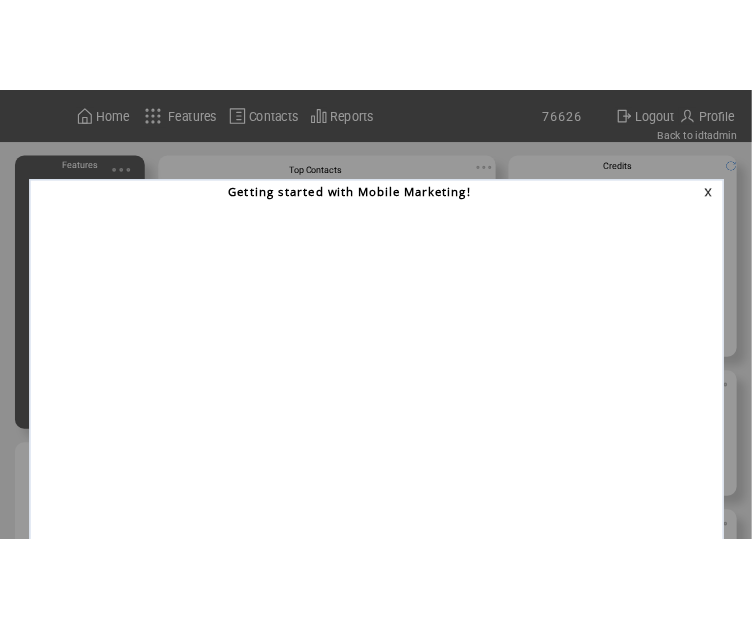 scroll, scrollTop: 0, scrollLeft: 0, axis: both 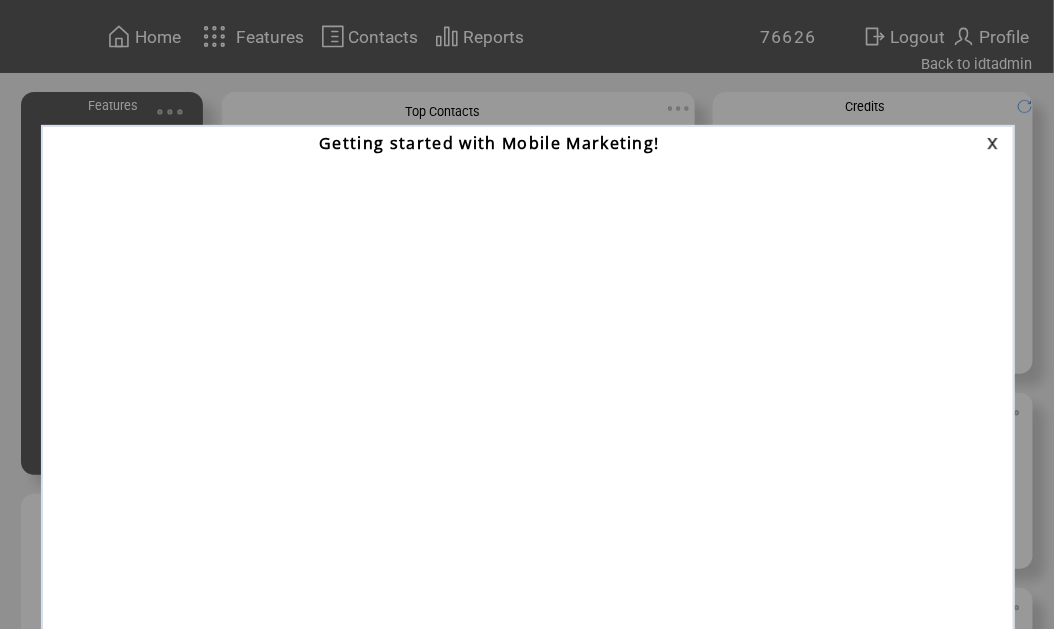 click at bounding box center (996, 143) 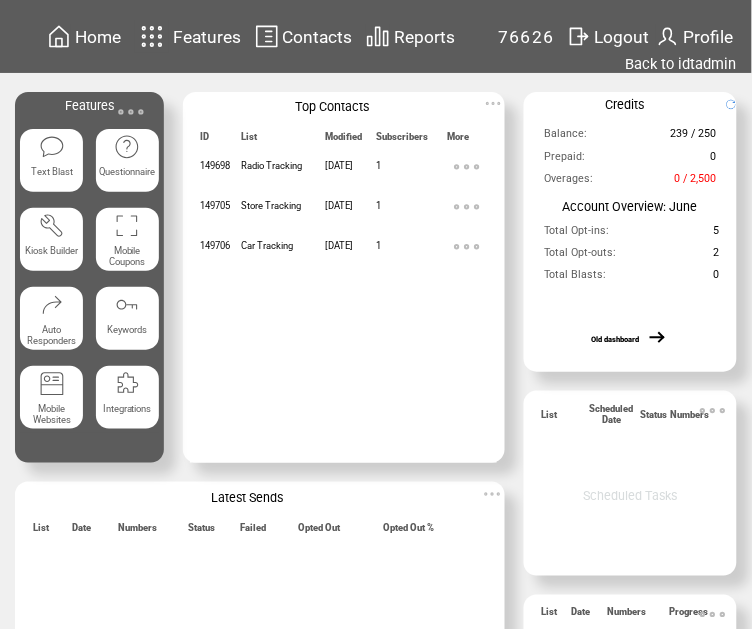 click at bounding box center [131, 112] 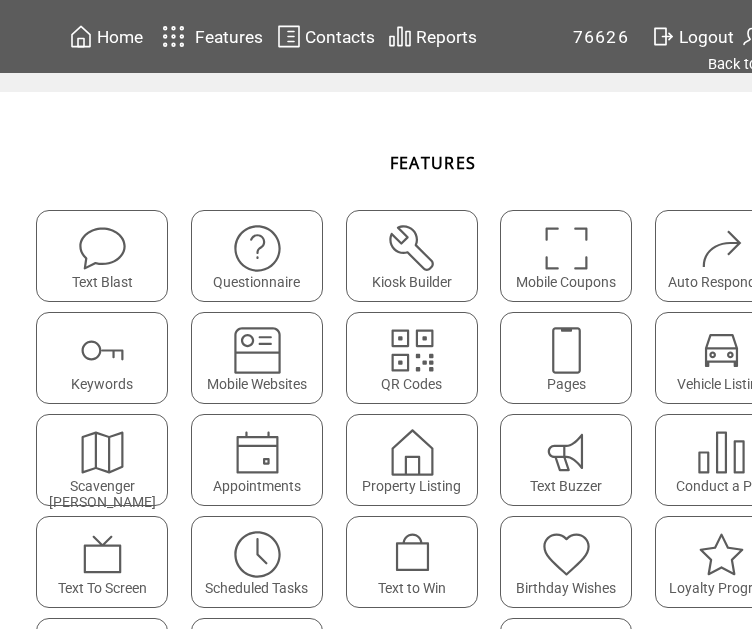 scroll, scrollTop: 0, scrollLeft: 0, axis: both 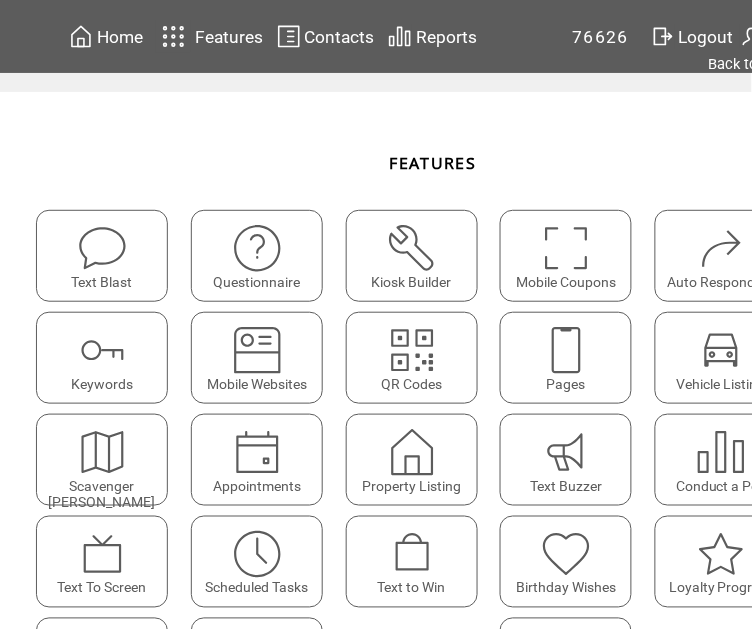 click at bounding box center (566, 350) 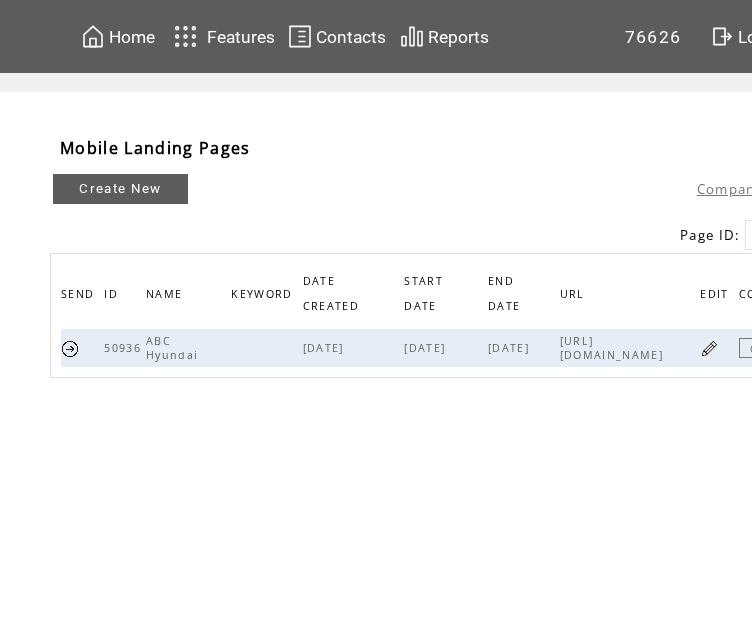 scroll, scrollTop: 0, scrollLeft: 0, axis: both 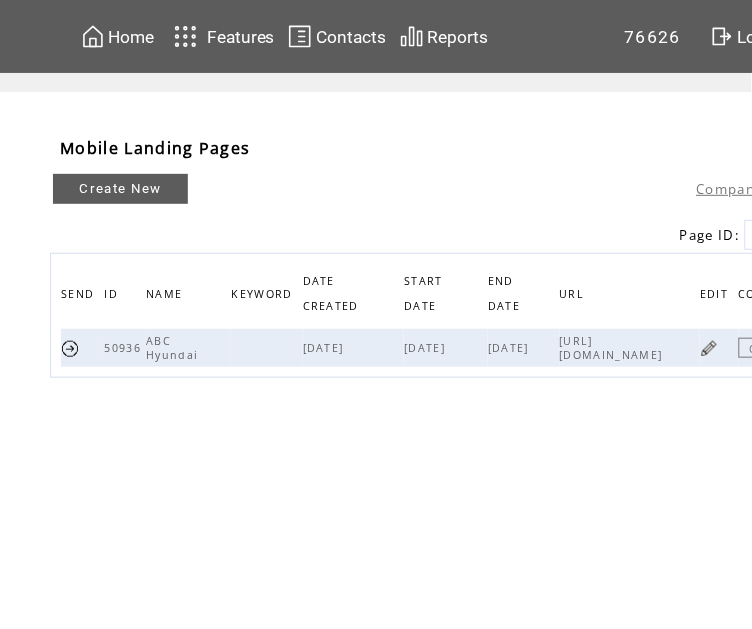 click at bounding box center [709, 348] 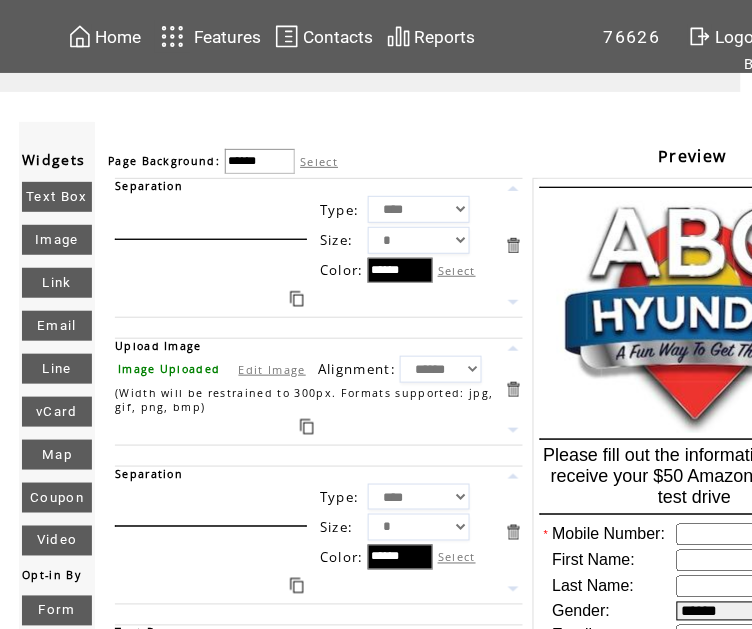 scroll, scrollTop: 0, scrollLeft: 0, axis: both 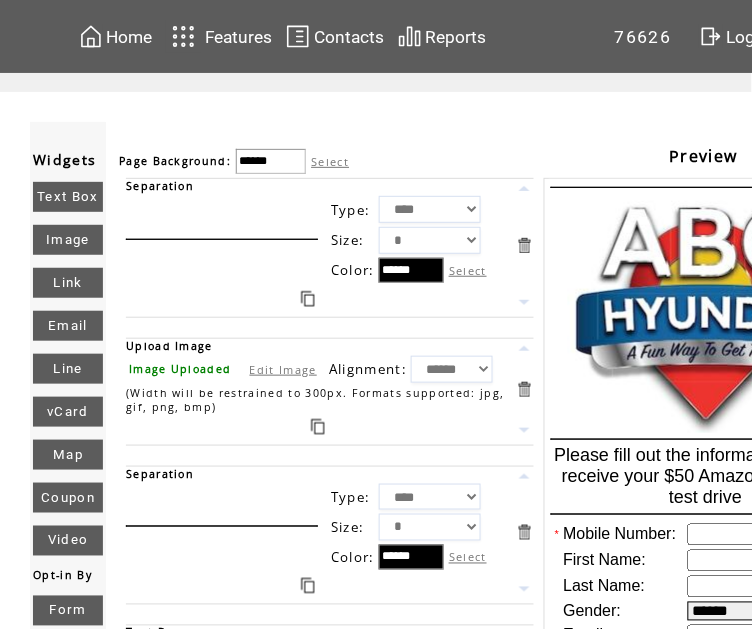 click on "Contacts" at bounding box center [349, 37] 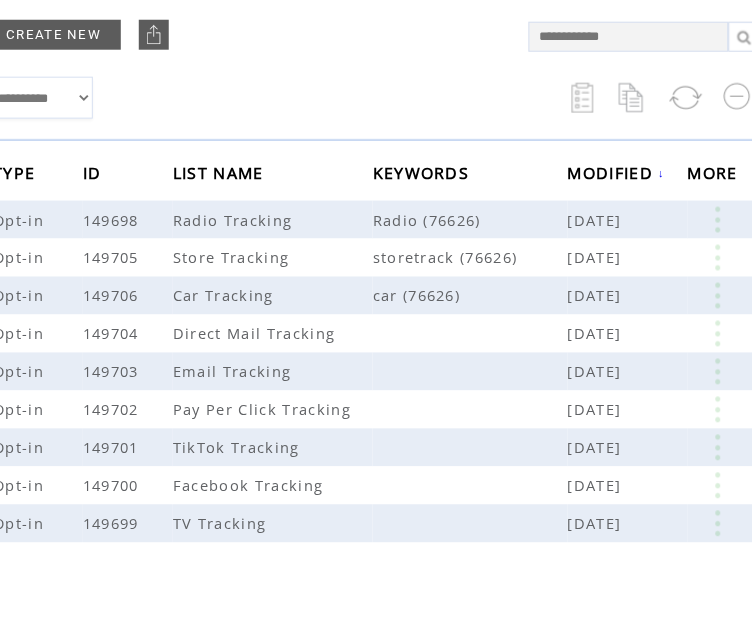 scroll, scrollTop: 260, scrollLeft: 158, axis: both 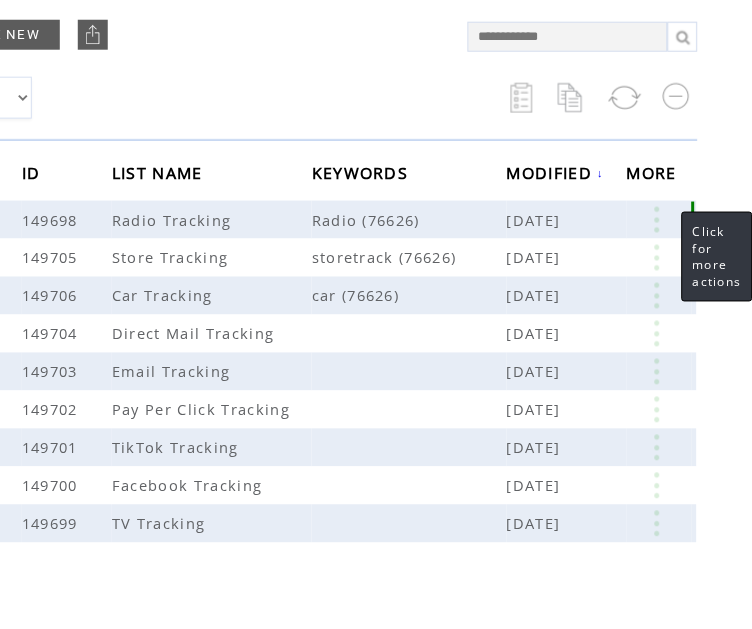 click at bounding box center [657, 220] 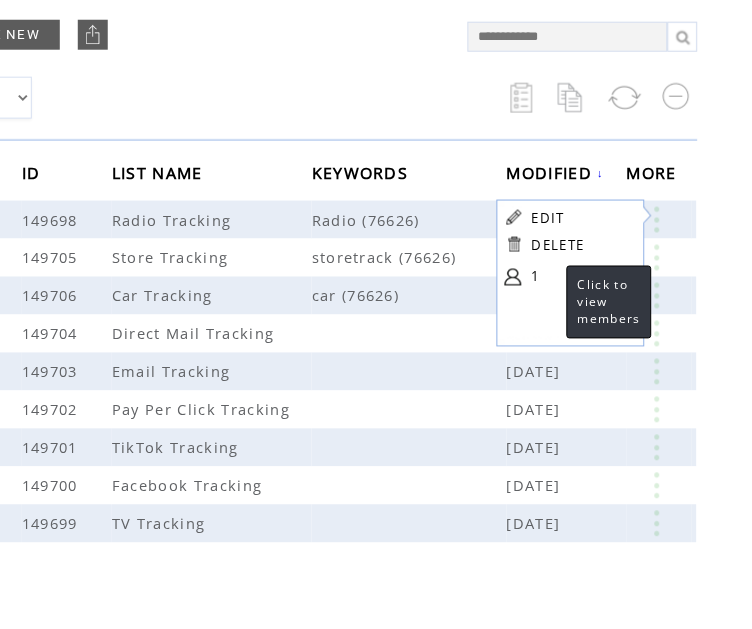 click on "1" at bounding box center [582, 277] 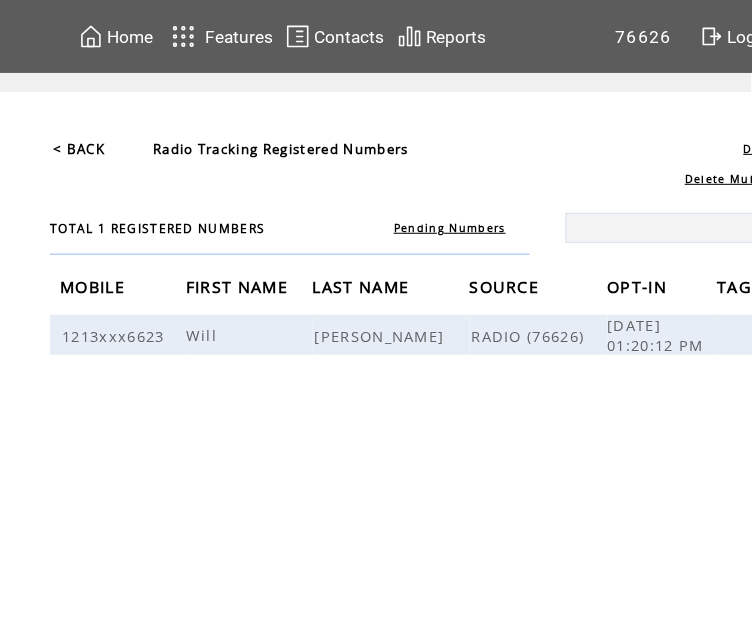 scroll, scrollTop: 0, scrollLeft: 132, axis: horizontal 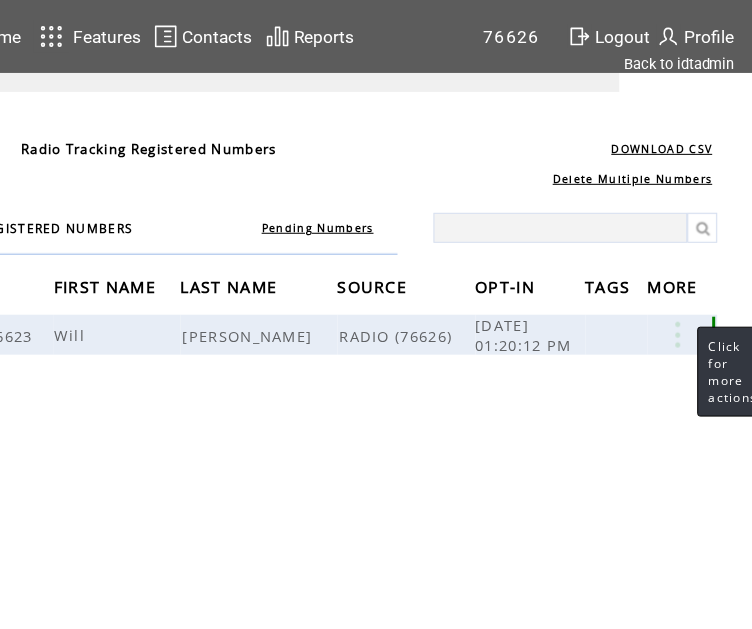 click at bounding box center [678, 335] 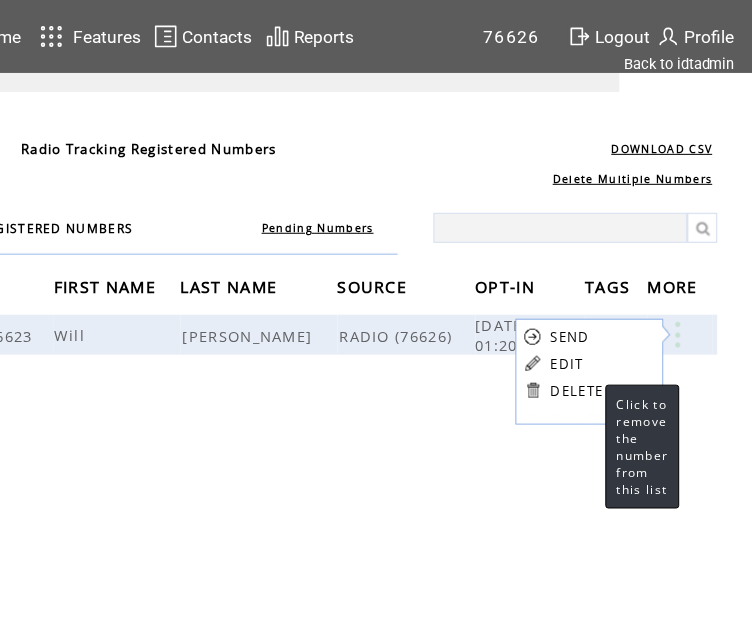 click on "DELETE" at bounding box center [577, 391] 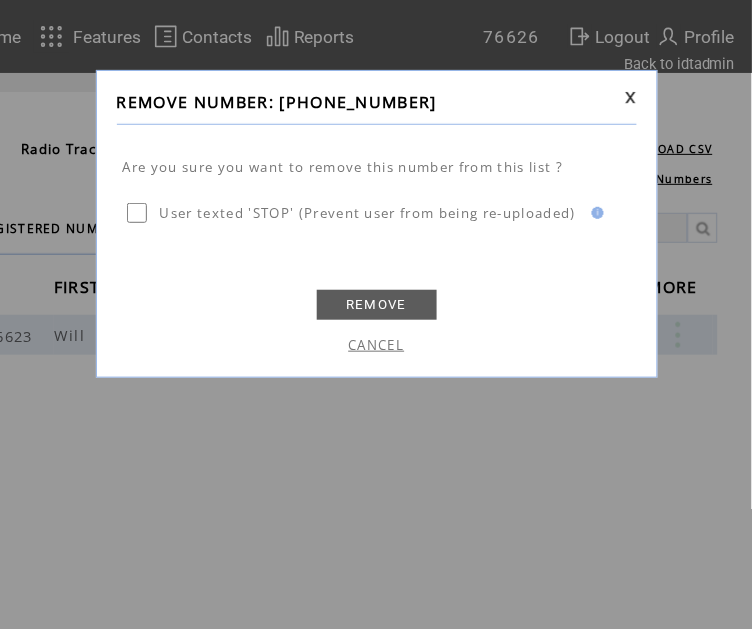 click on "REMOVE" at bounding box center (377, 305) 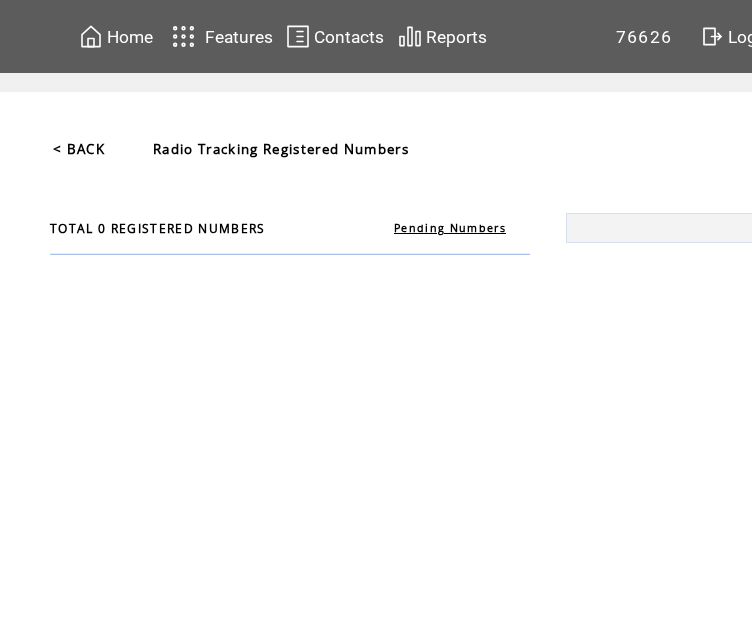 scroll, scrollTop: 0, scrollLeft: 0, axis: both 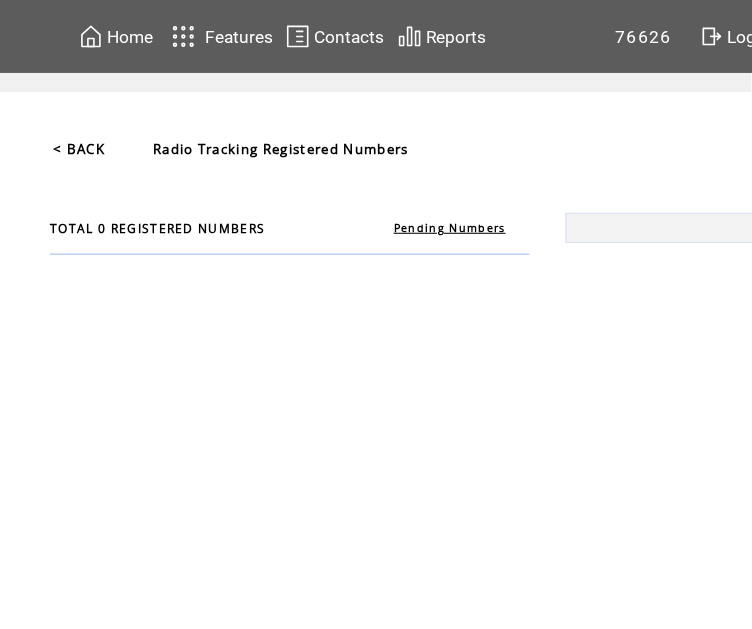 click on "Contacts" at bounding box center (349, 37) 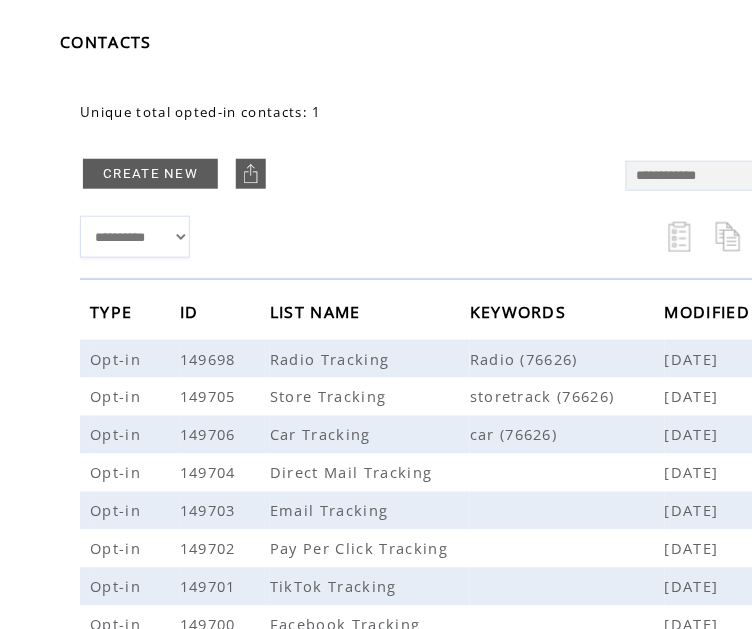 scroll, scrollTop: 121, scrollLeft: 158, axis: both 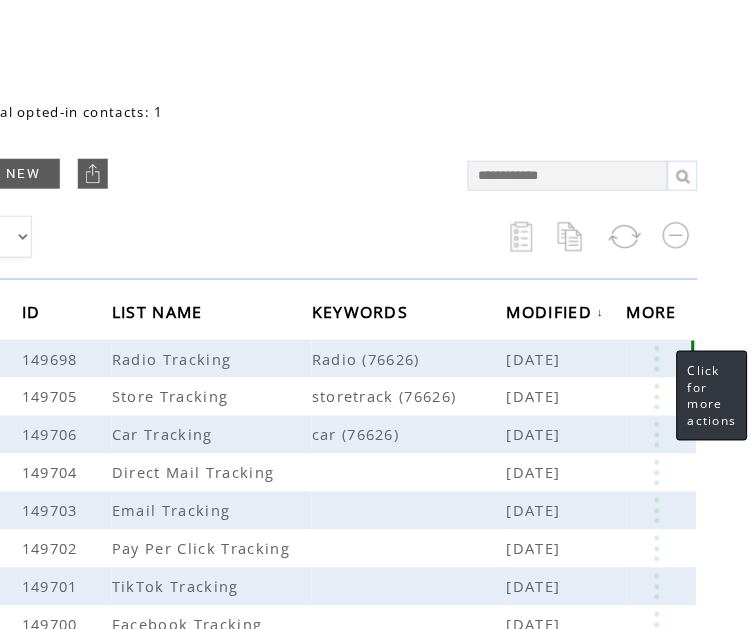 click at bounding box center [657, 359] 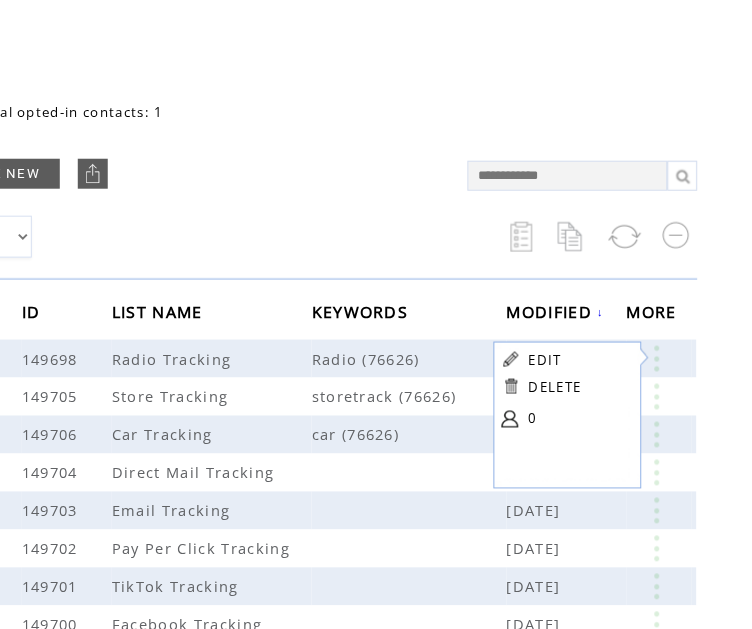 click on "CREATE NEW" at bounding box center [185, 173] 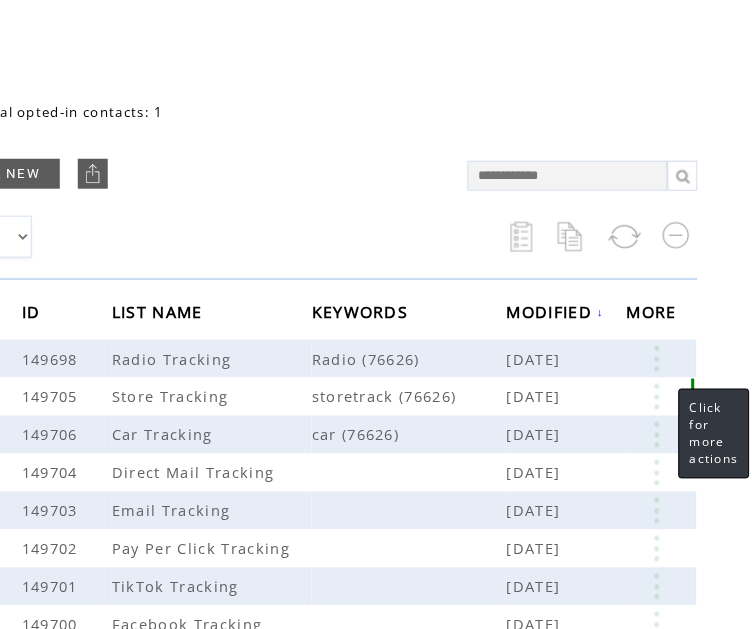 click at bounding box center [657, 397] 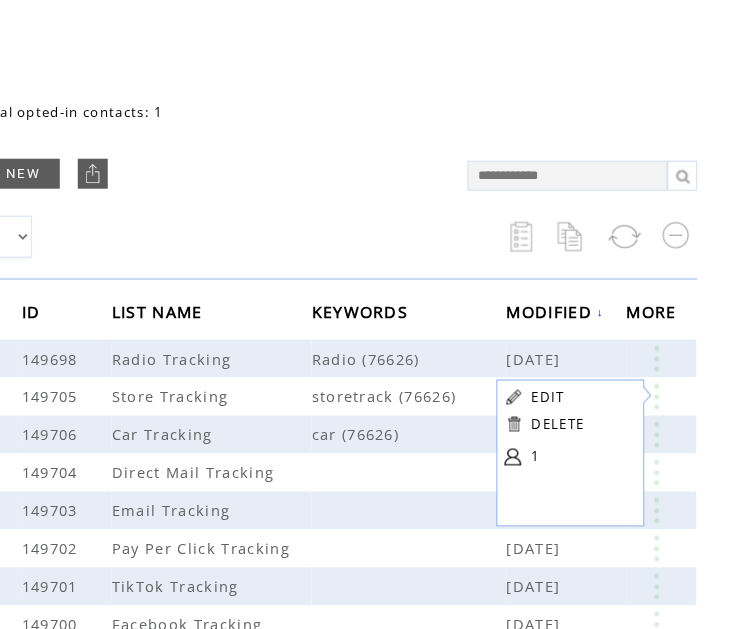 click at bounding box center [185, 201] 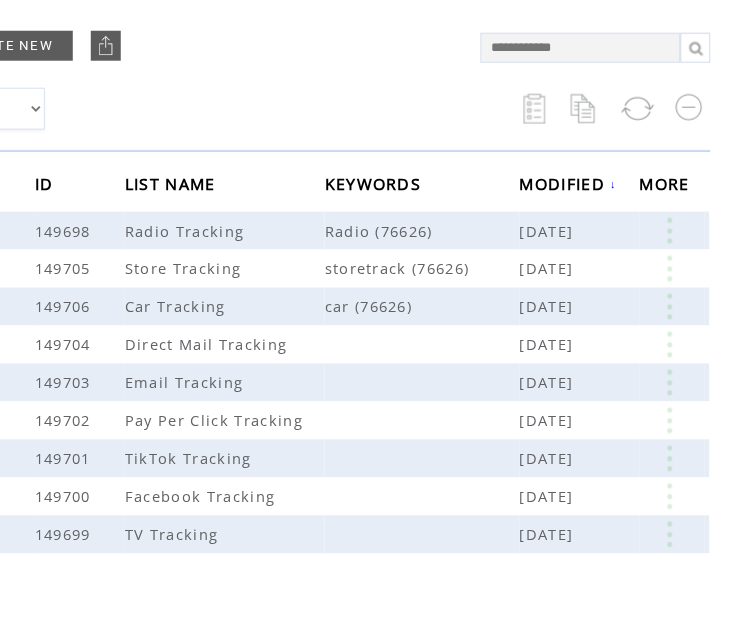 scroll, scrollTop: 253, scrollLeft: 145, axis: both 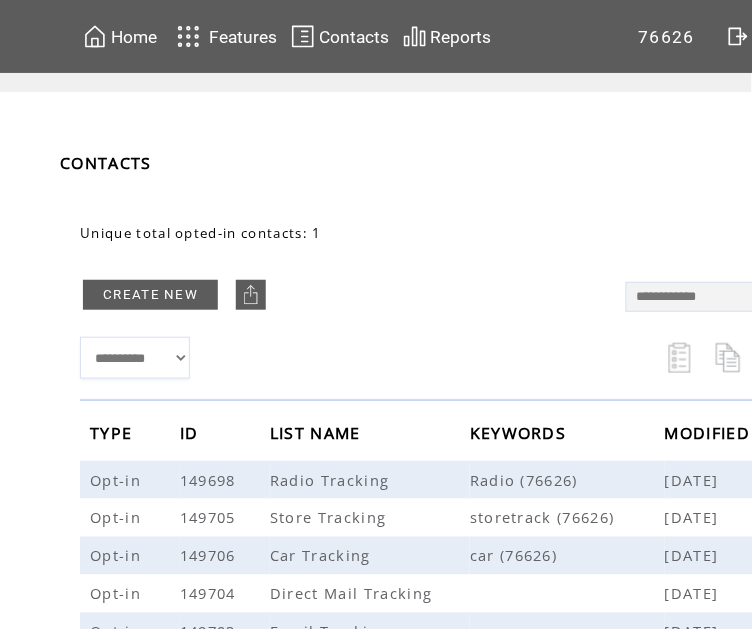 click on "Home" at bounding box center (134, 37) 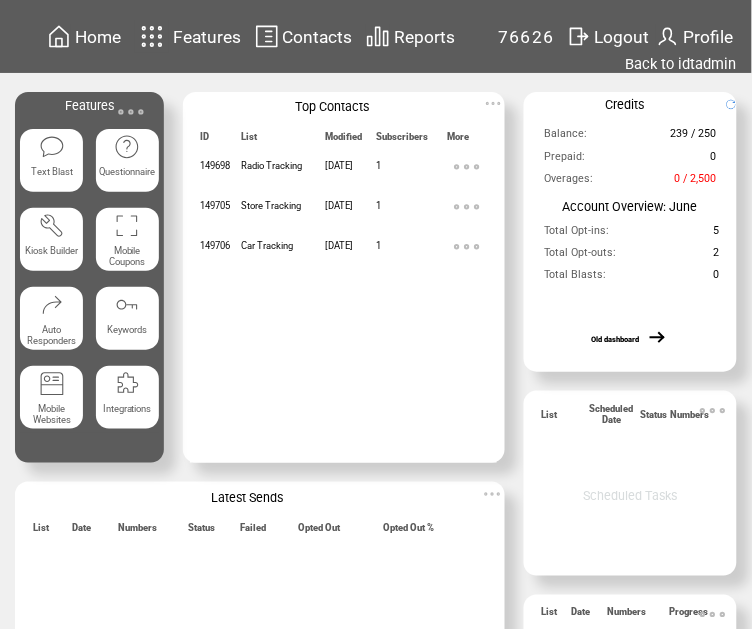 scroll, scrollTop: 0, scrollLeft: 0, axis: both 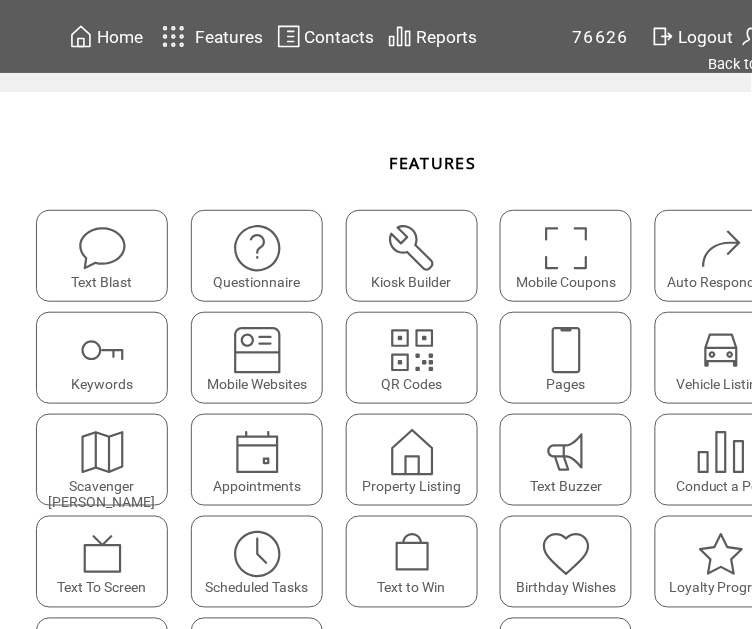 click at bounding box center (566, 350) 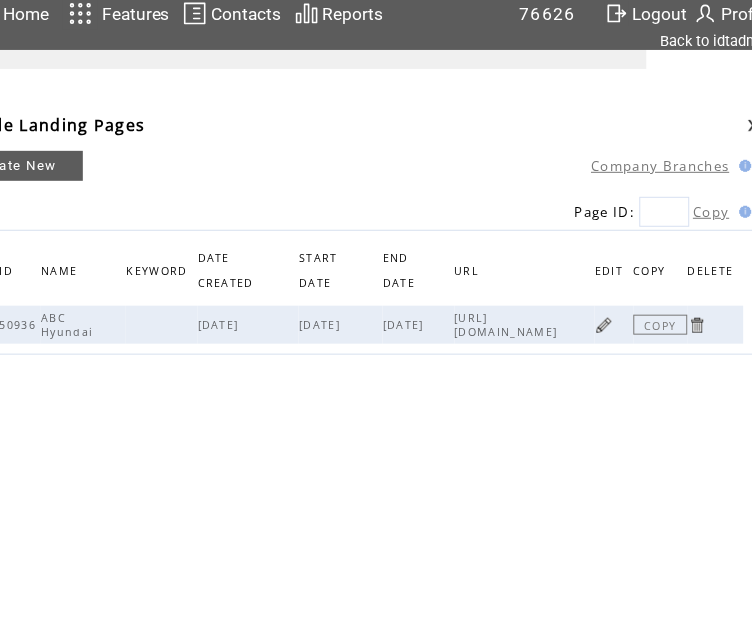 scroll, scrollTop: 23, scrollLeft: 142, axis: both 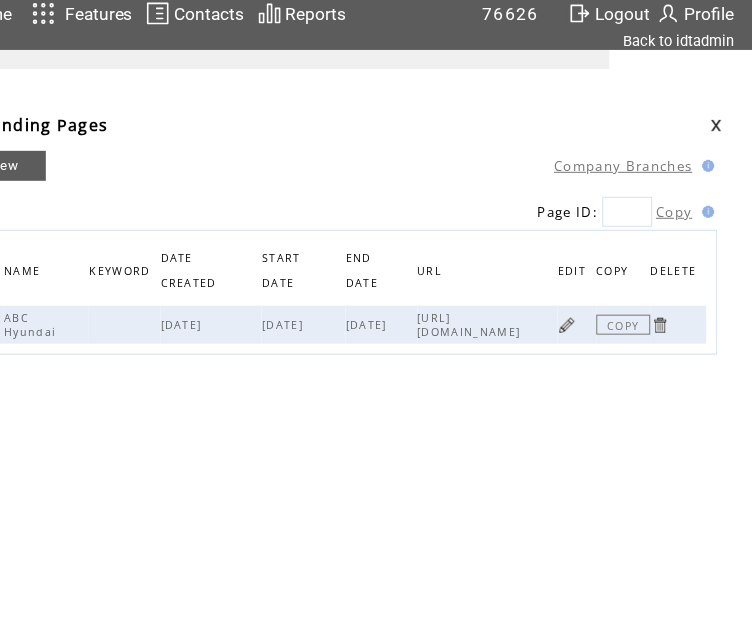click on "COPY" at bounding box center (624, 325) 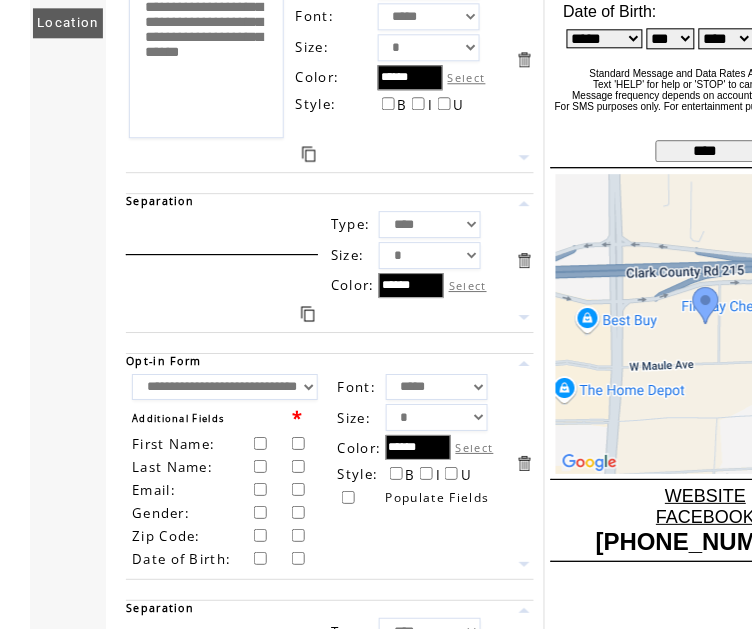scroll, scrollTop: 688, scrollLeft: 0, axis: vertical 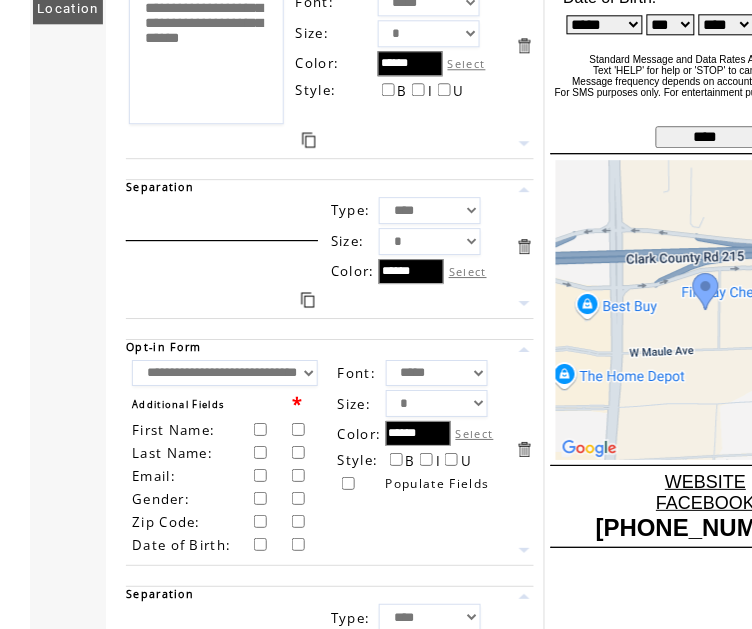 click on "**********" at bounding box center (225, 373) 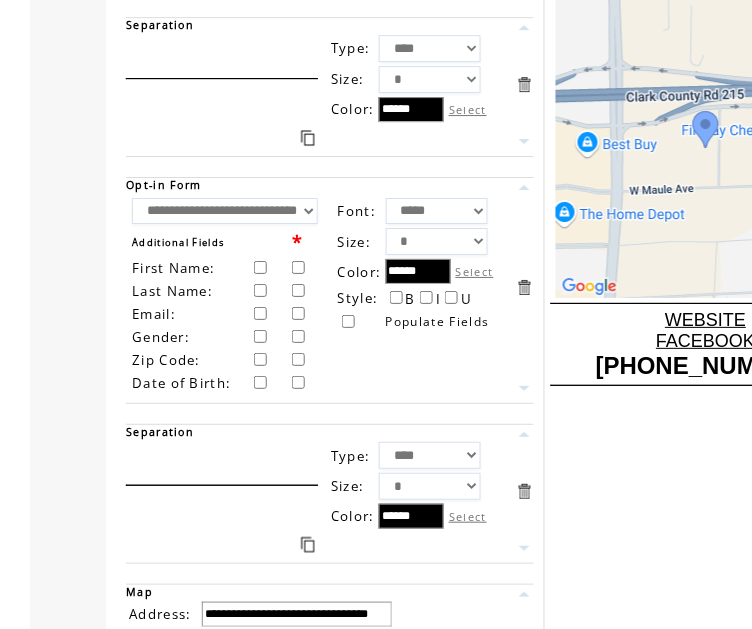 scroll, scrollTop: 867, scrollLeft: 0, axis: vertical 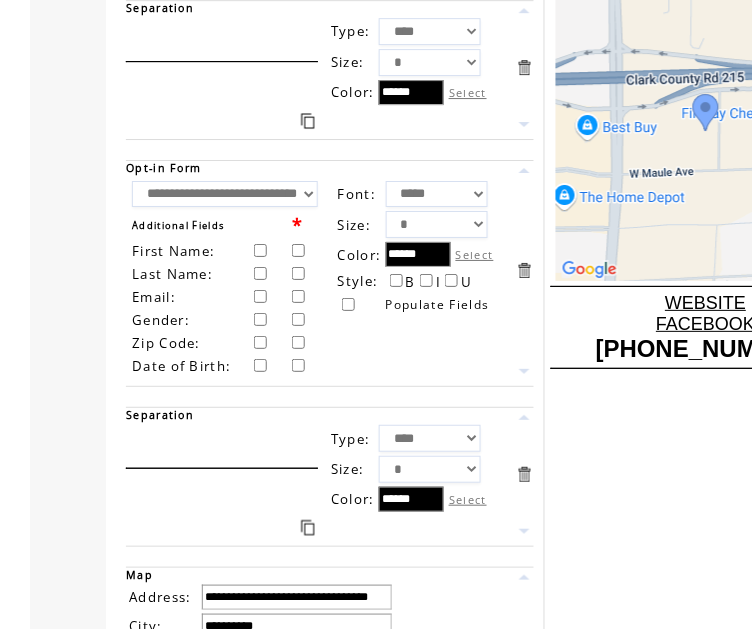 click on "**********" at bounding box center (225, 194) 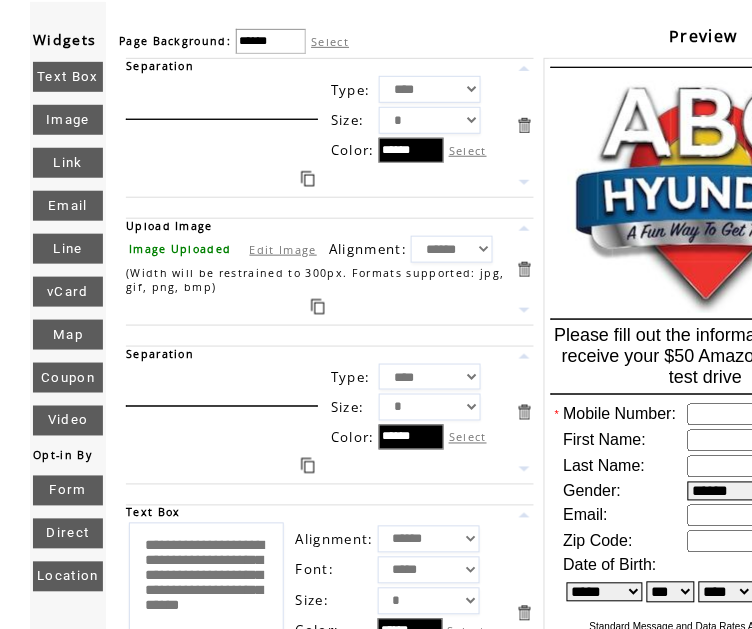 scroll, scrollTop: 0, scrollLeft: 0, axis: both 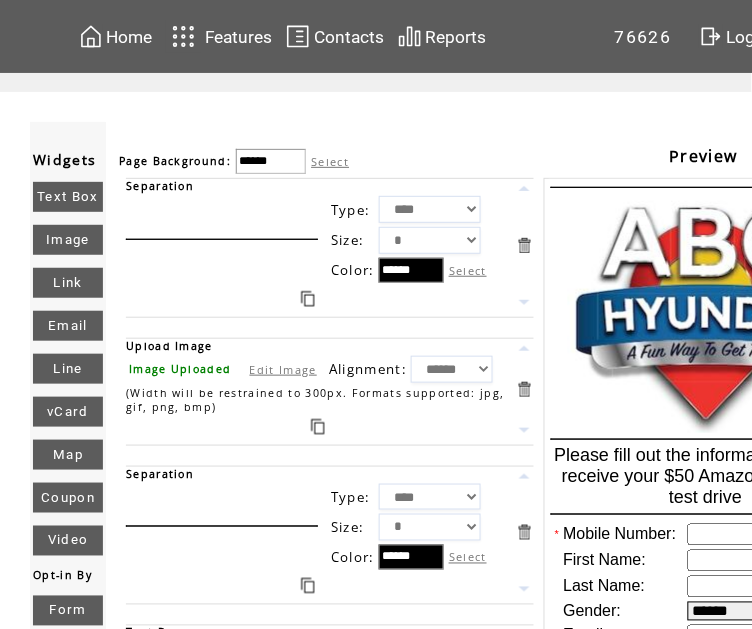 click on "Contacts" at bounding box center [349, 37] 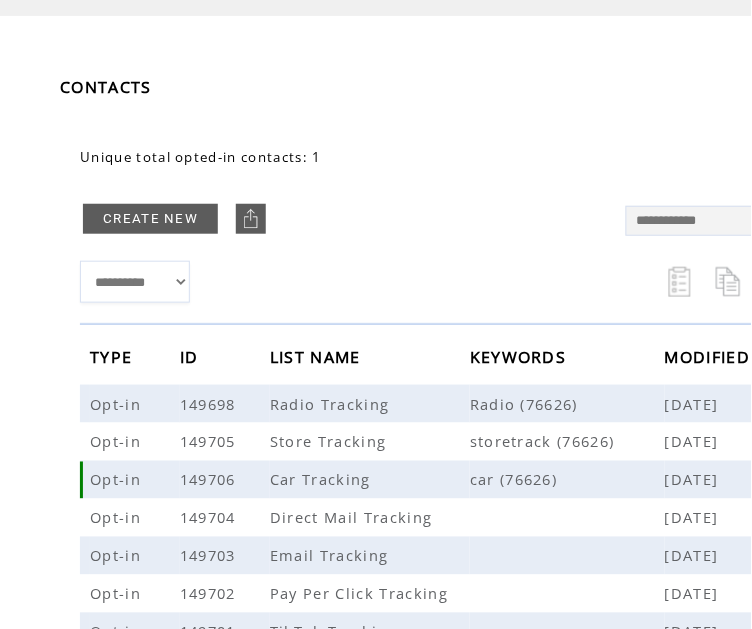 scroll, scrollTop: 0, scrollLeft: 0, axis: both 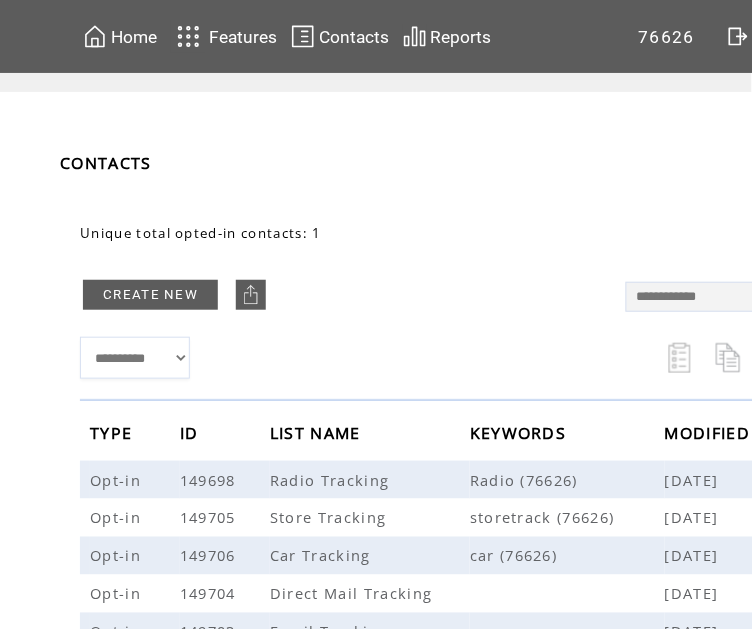 click on "Home" at bounding box center (134, 37) 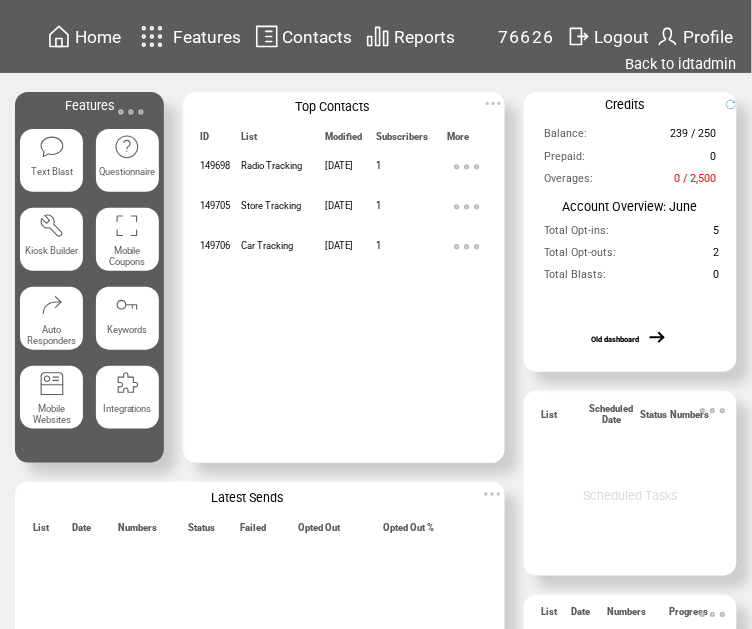 scroll, scrollTop: 0, scrollLeft: 0, axis: both 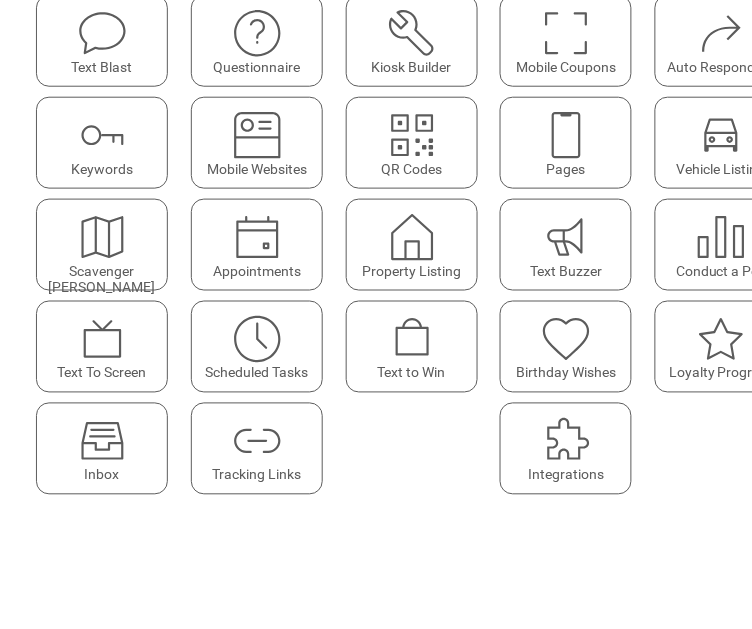 click at bounding box center (102, 135) 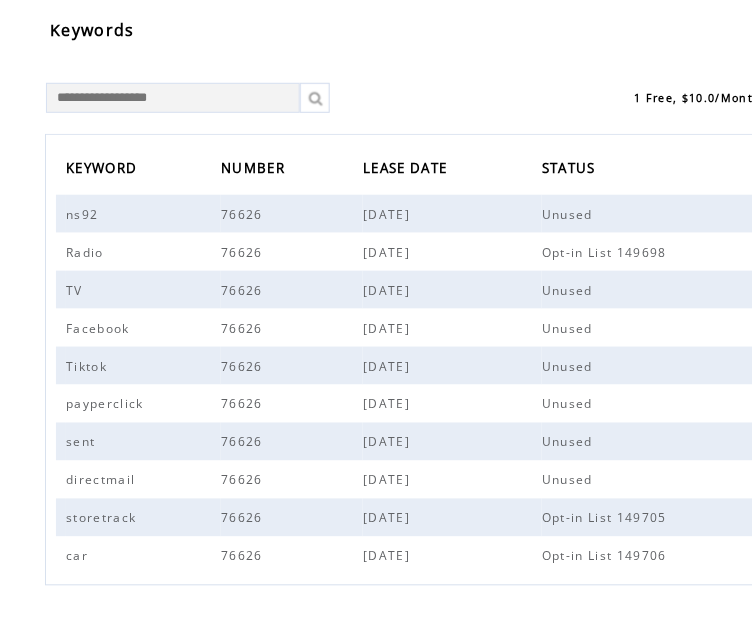 scroll, scrollTop: 0, scrollLeft: 0, axis: both 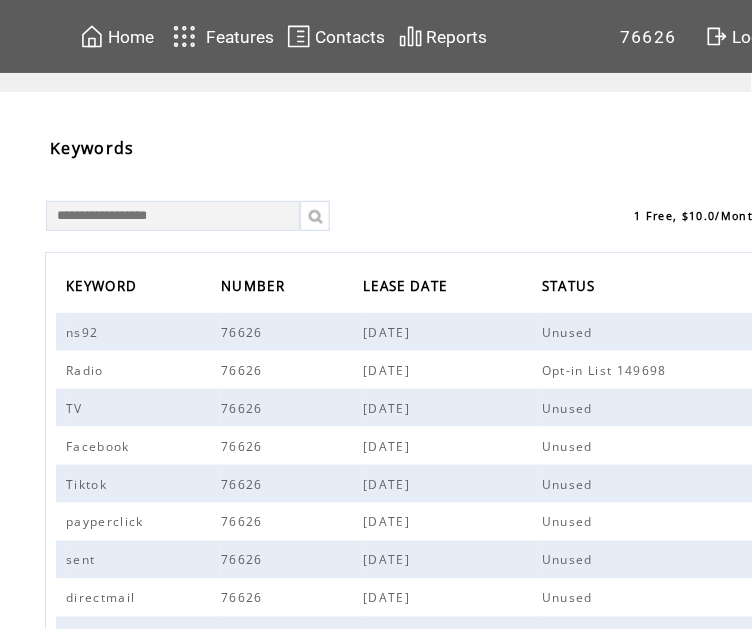 click on "Contacts" at bounding box center (350, 37) 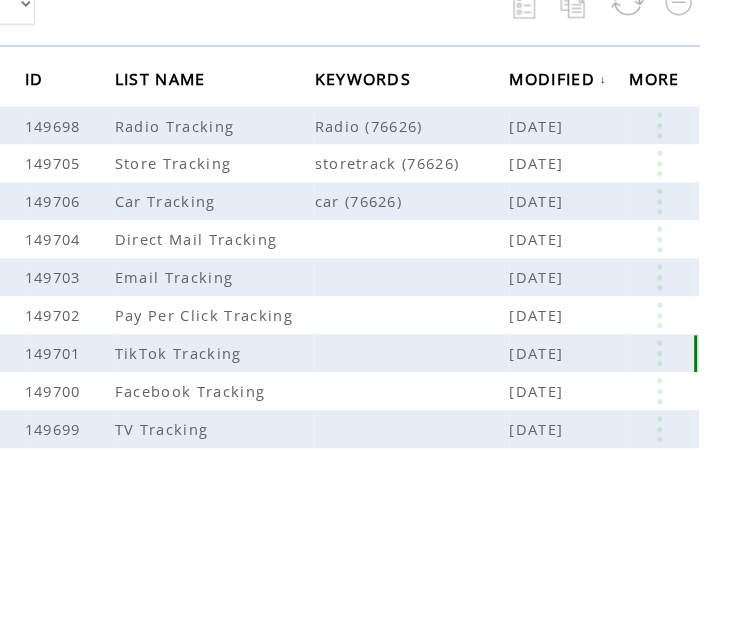 scroll, scrollTop: 354, scrollLeft: 158, axis: both 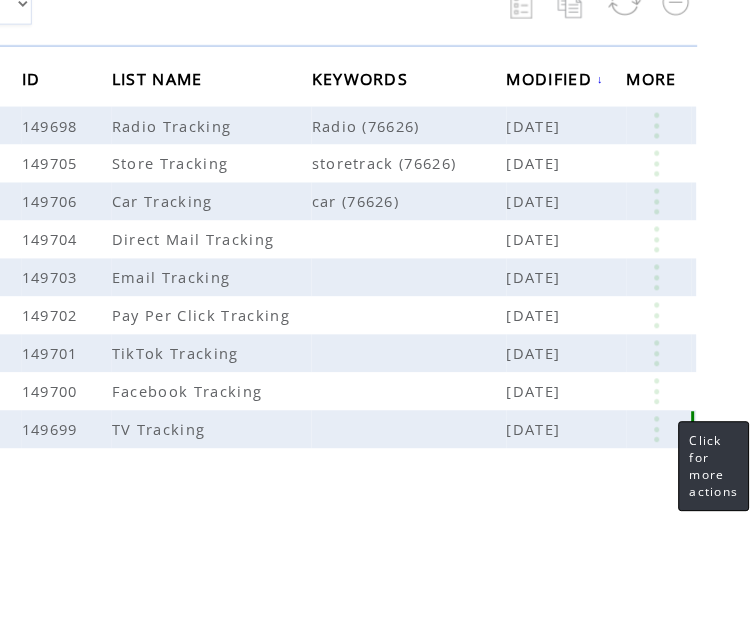 click at bounding box center (657, 430) 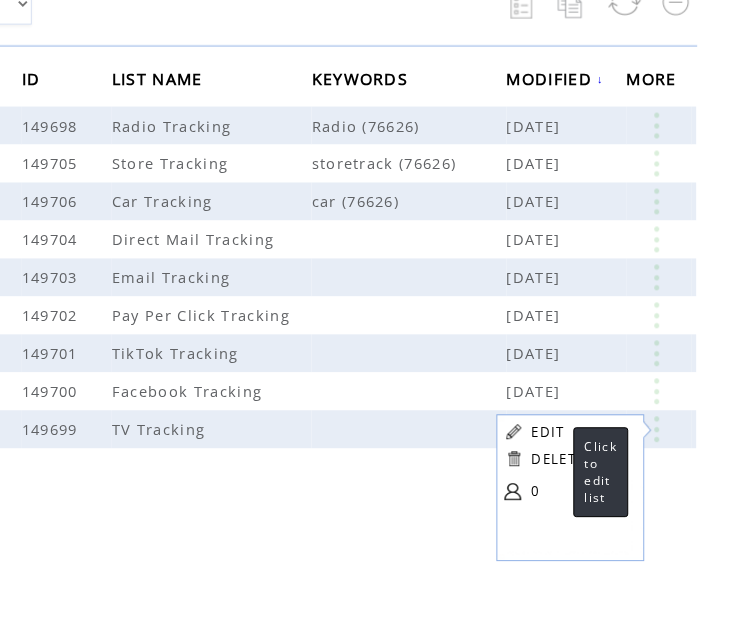 click on "EDIT" at bounding box center [548, 433] 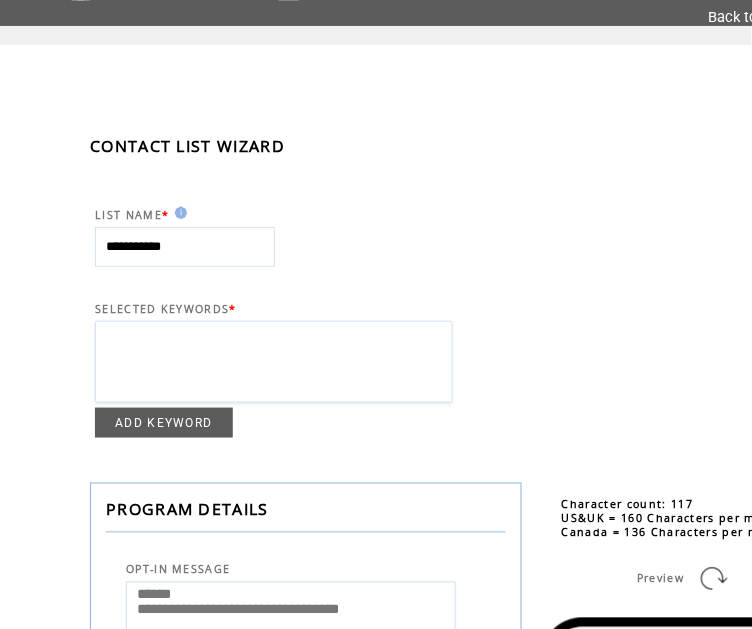 scroll, scrollTop: 74, scrollLeft: 0, axis: vertical 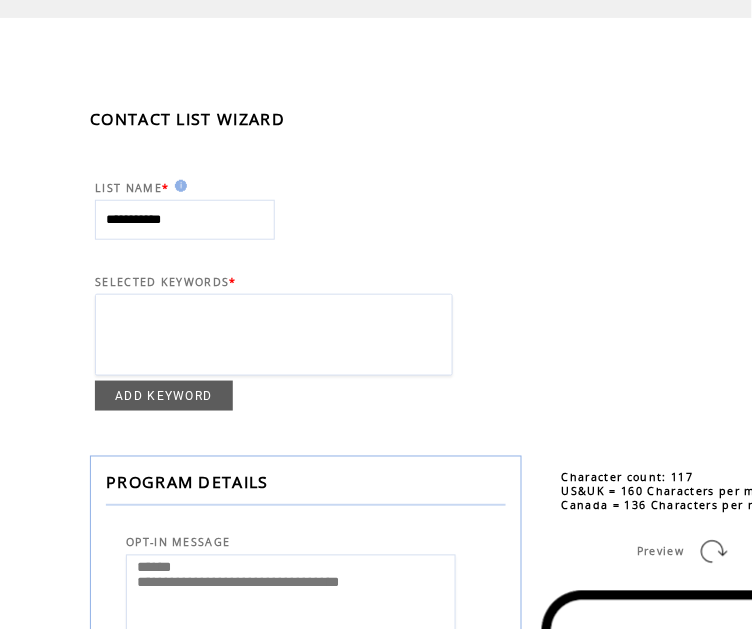 click on "ADD KEYWORD" at bounding box center (164, 396) 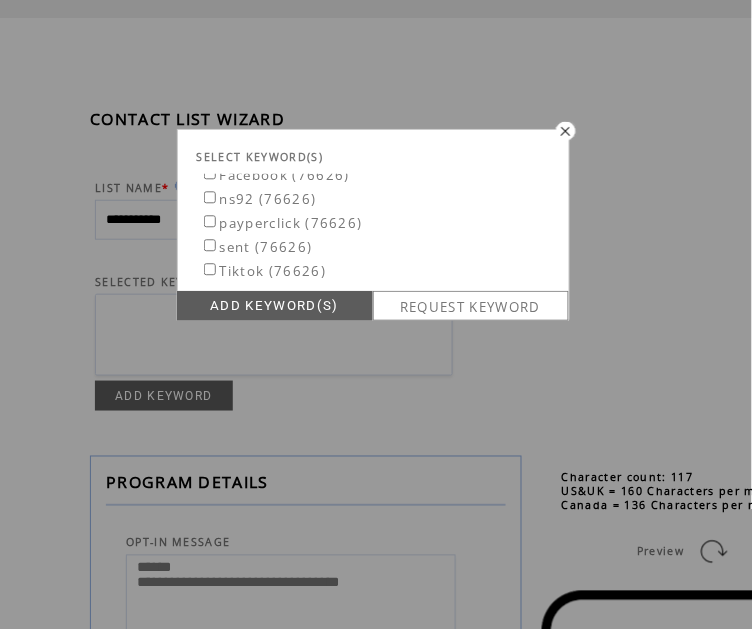 scroll, scrollTop: 57, scrollLeft: 0, axis: vertical 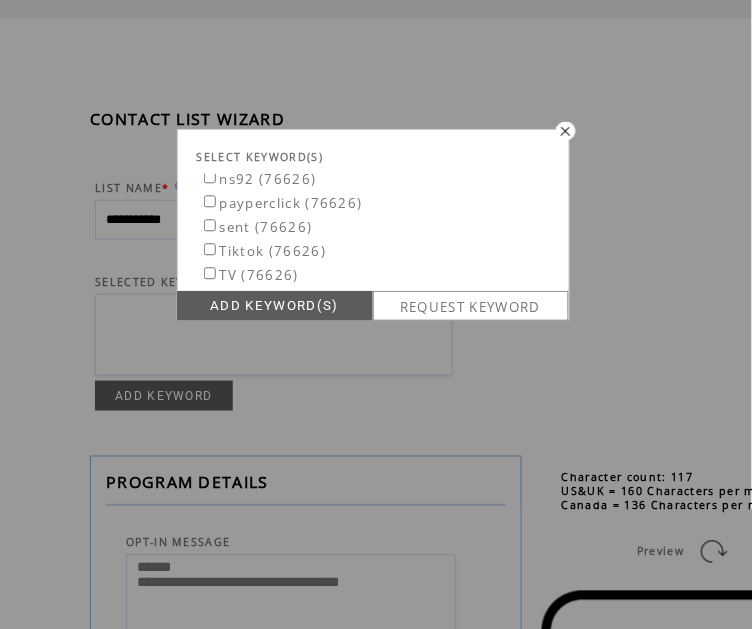 click on "SELECT KEYWORD(S)  directmail (76626)  Facebook (76626)  ns92 (76626)  payperclick (76626)  sent (76626)  Tiktok (76626)  TV (76626) ADD KEYWORD(S) REQUEST KEYWORD" at bounding box center [376, 314] 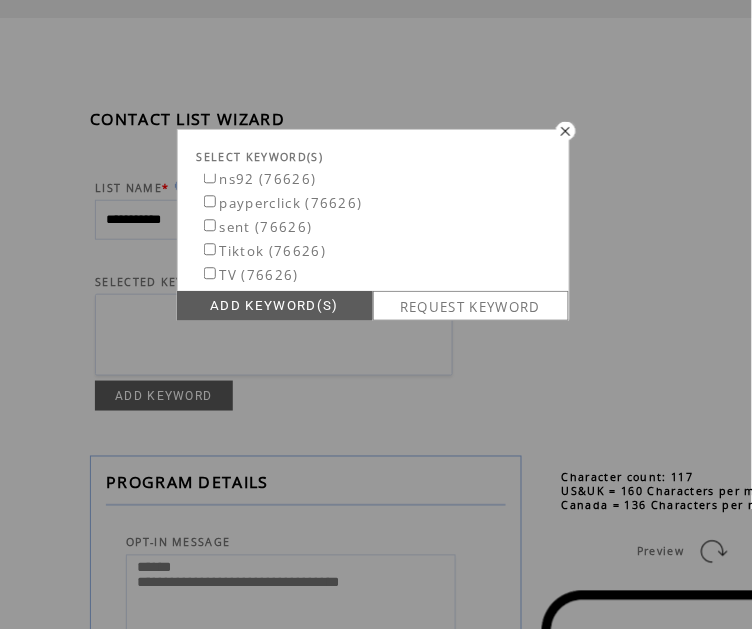 click at bounding box center [564, 130] 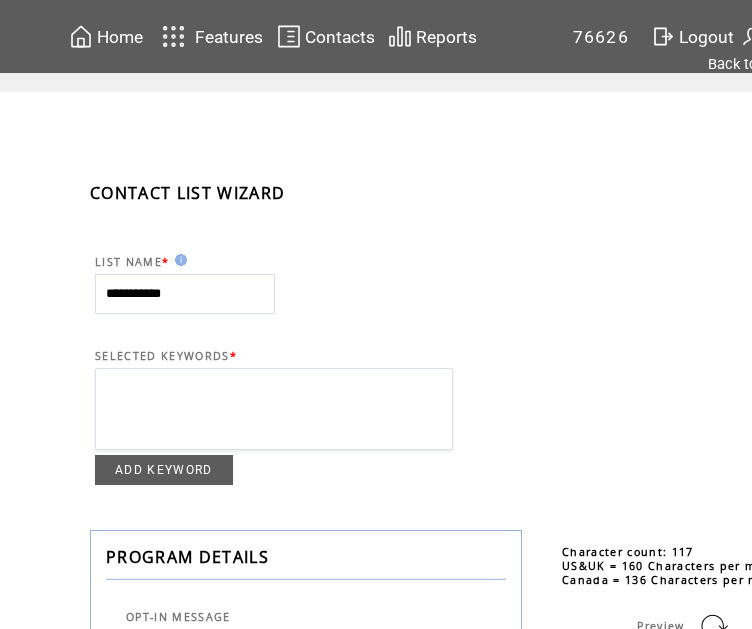 scroll, scrollTop: 0, scrollLeft: 0, axis: both 